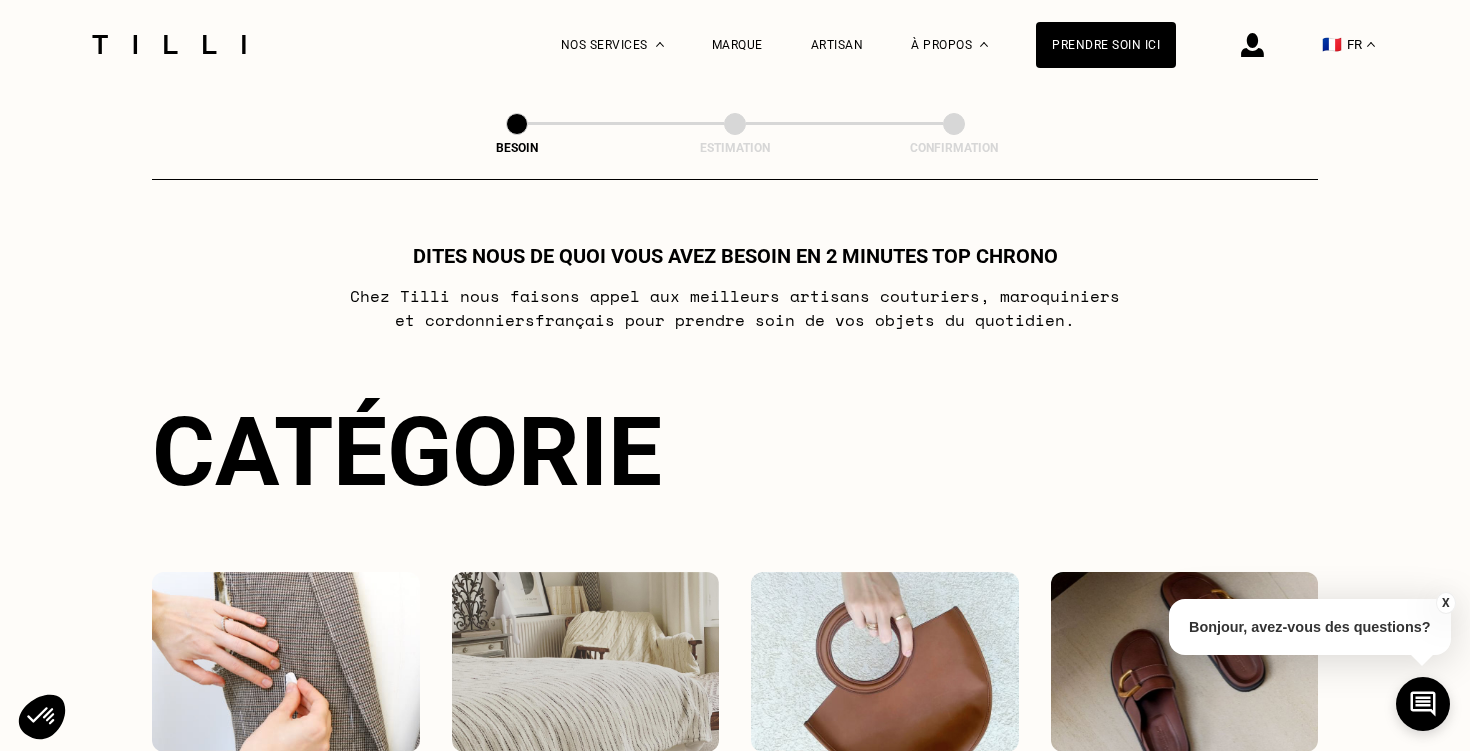 scroll, scrollTop: 0, scrollLeft: 0, axis: both 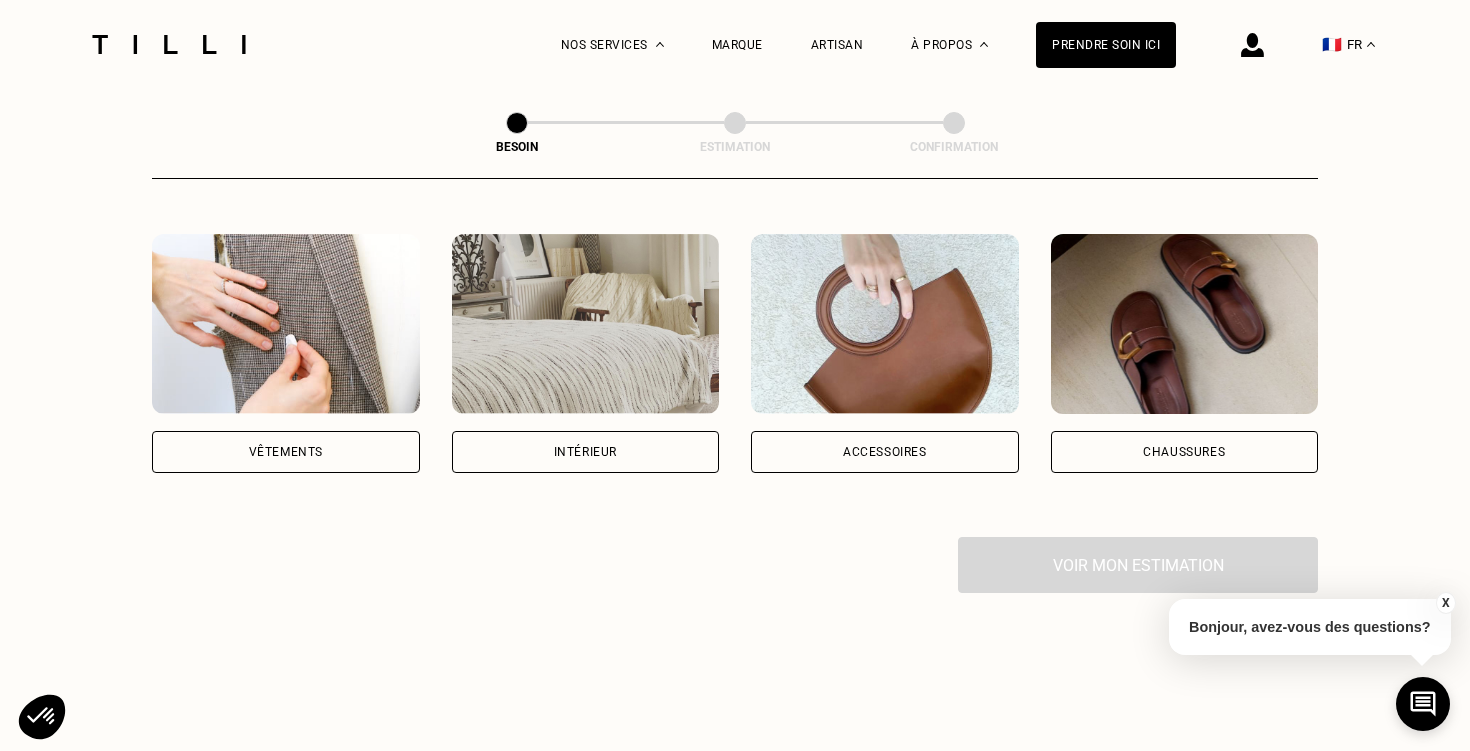 click on "Vêtements" at bounding box center [286, 452] 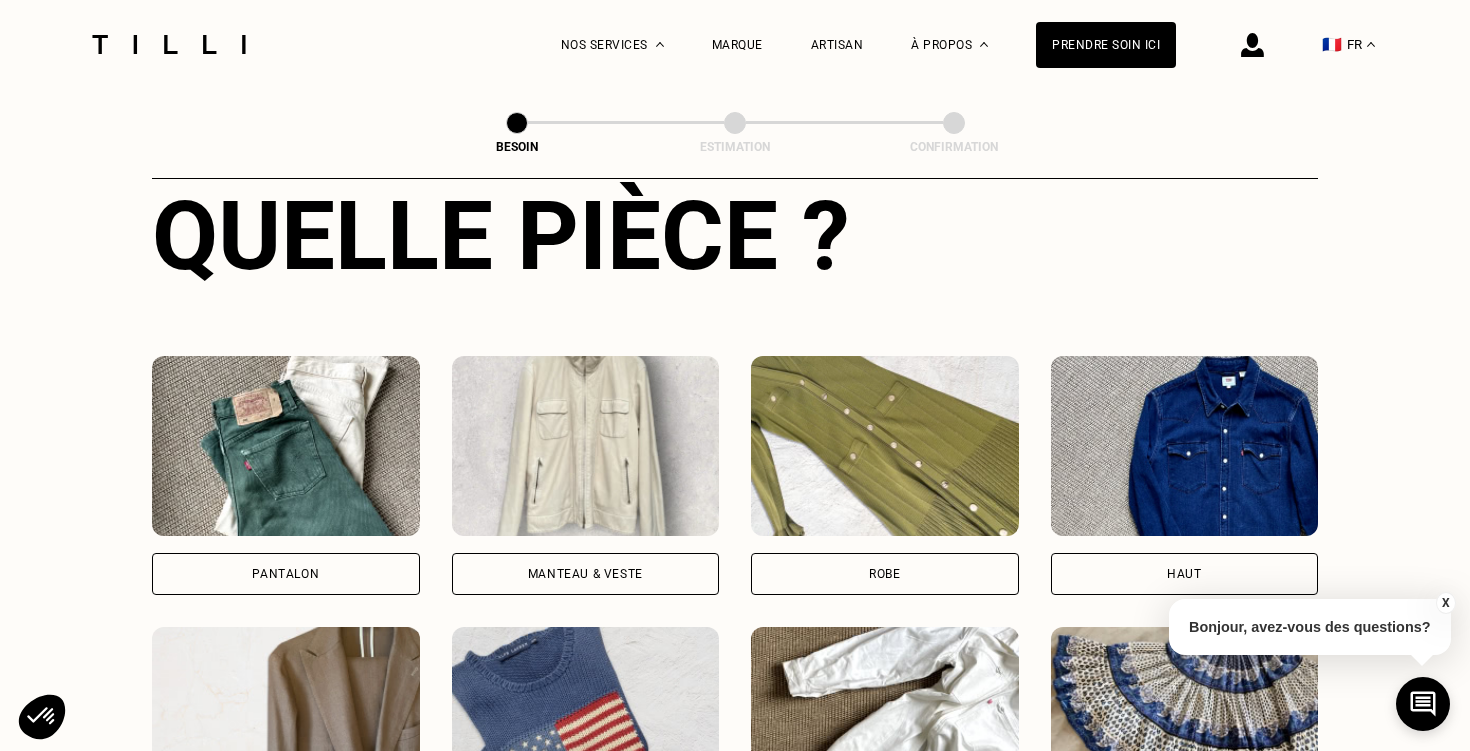 scroll, scrollTop: 759, scrollLeft: 0, axis: vertical 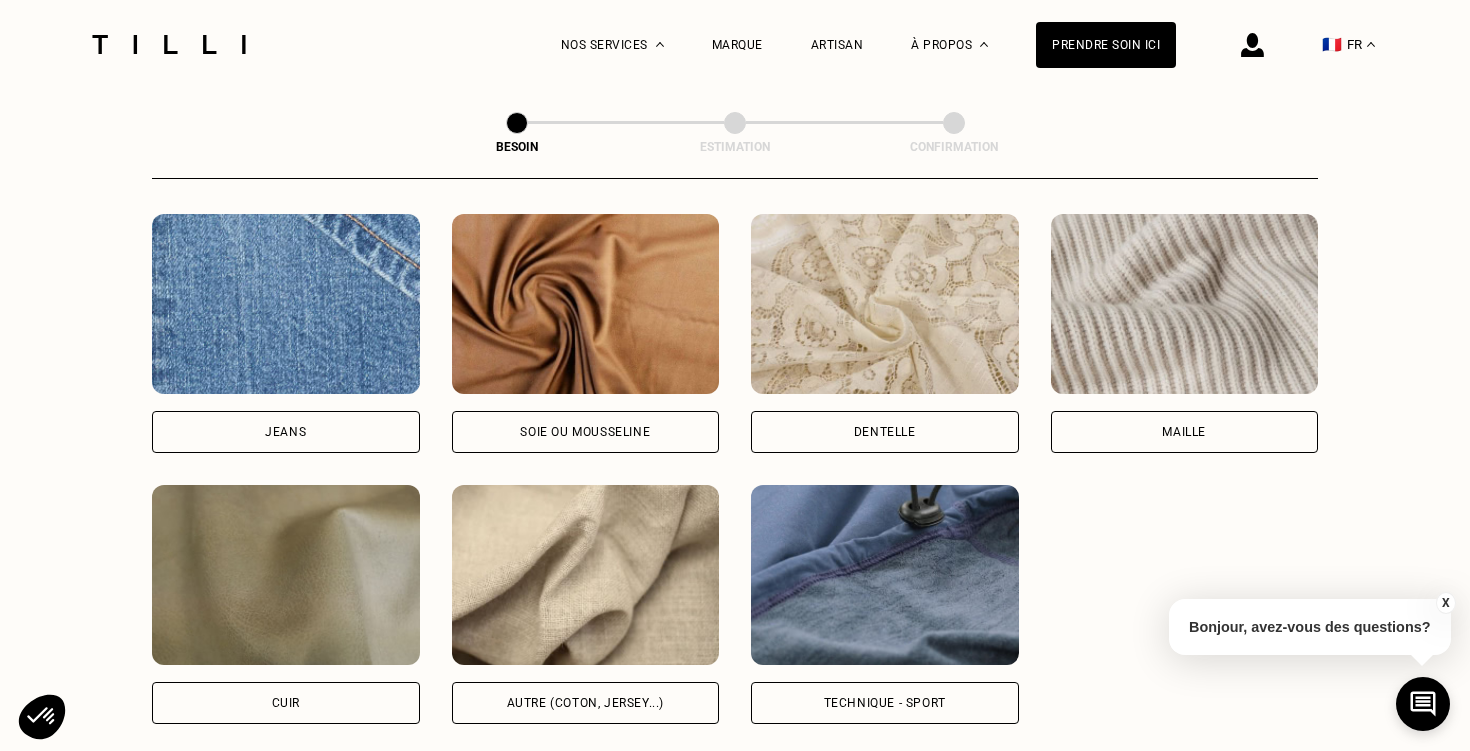 click at bounding box center [586, 575] 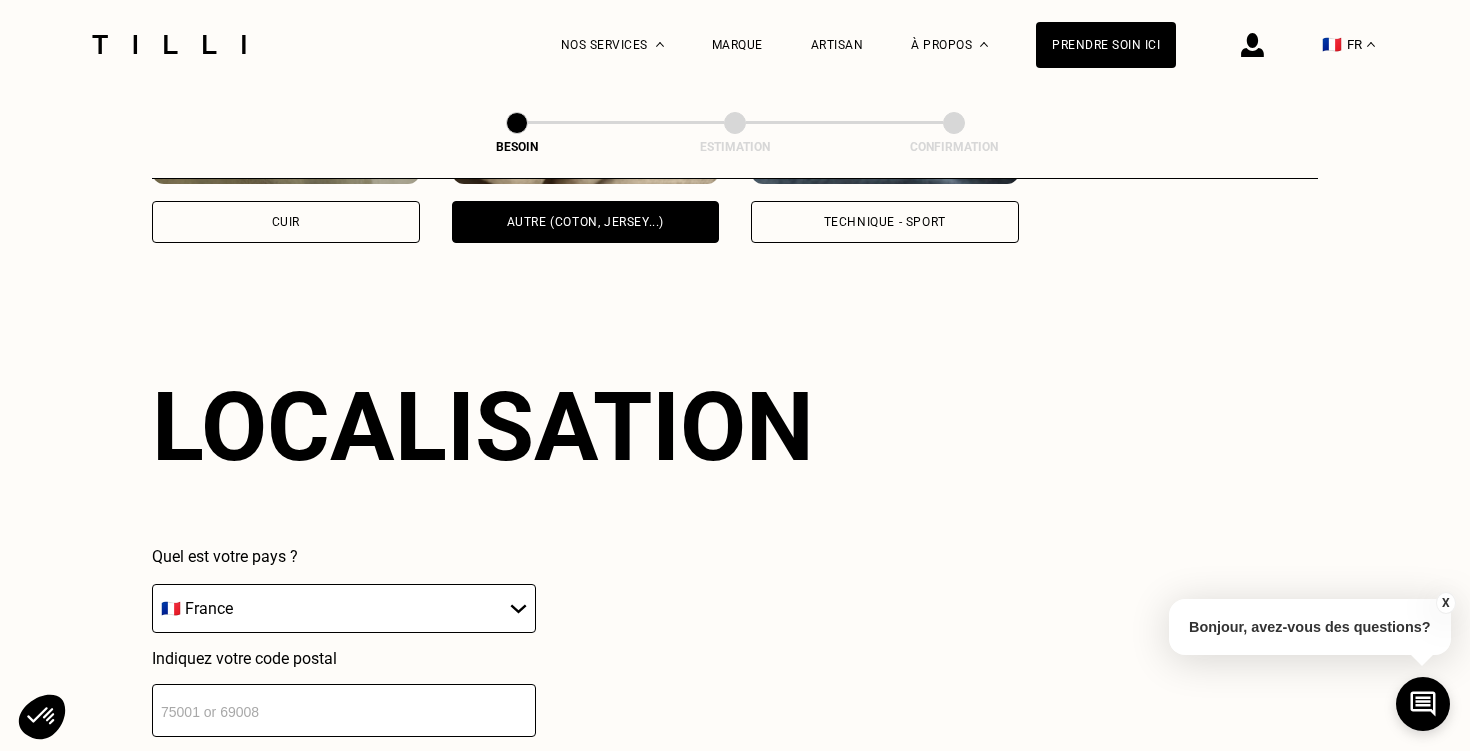 scroll, scrollTop: 2680, scrollLeft: 0, axis: vertical 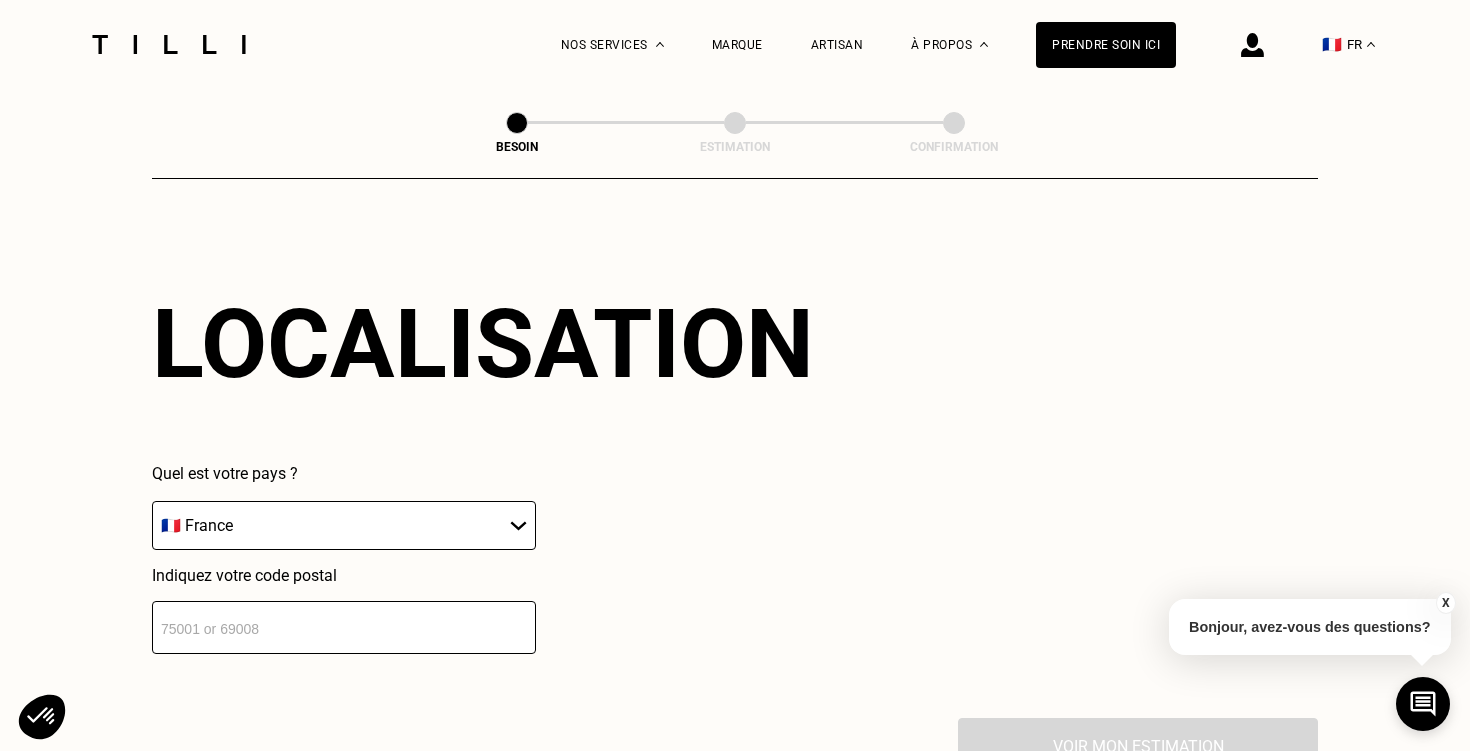 click at bounding box center [344, 627] 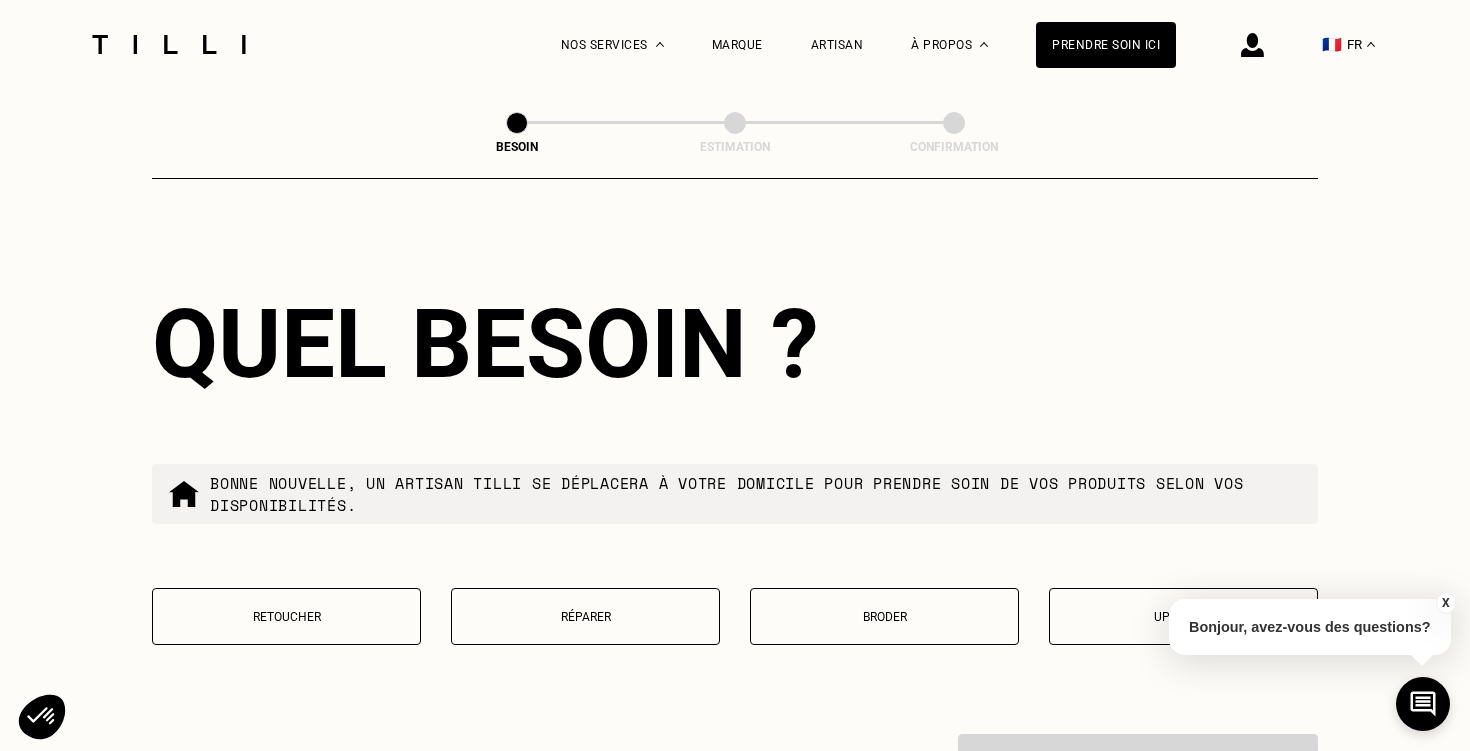 scroll, scrollTop: 3181, scrollLeft: 0, axis: vertical 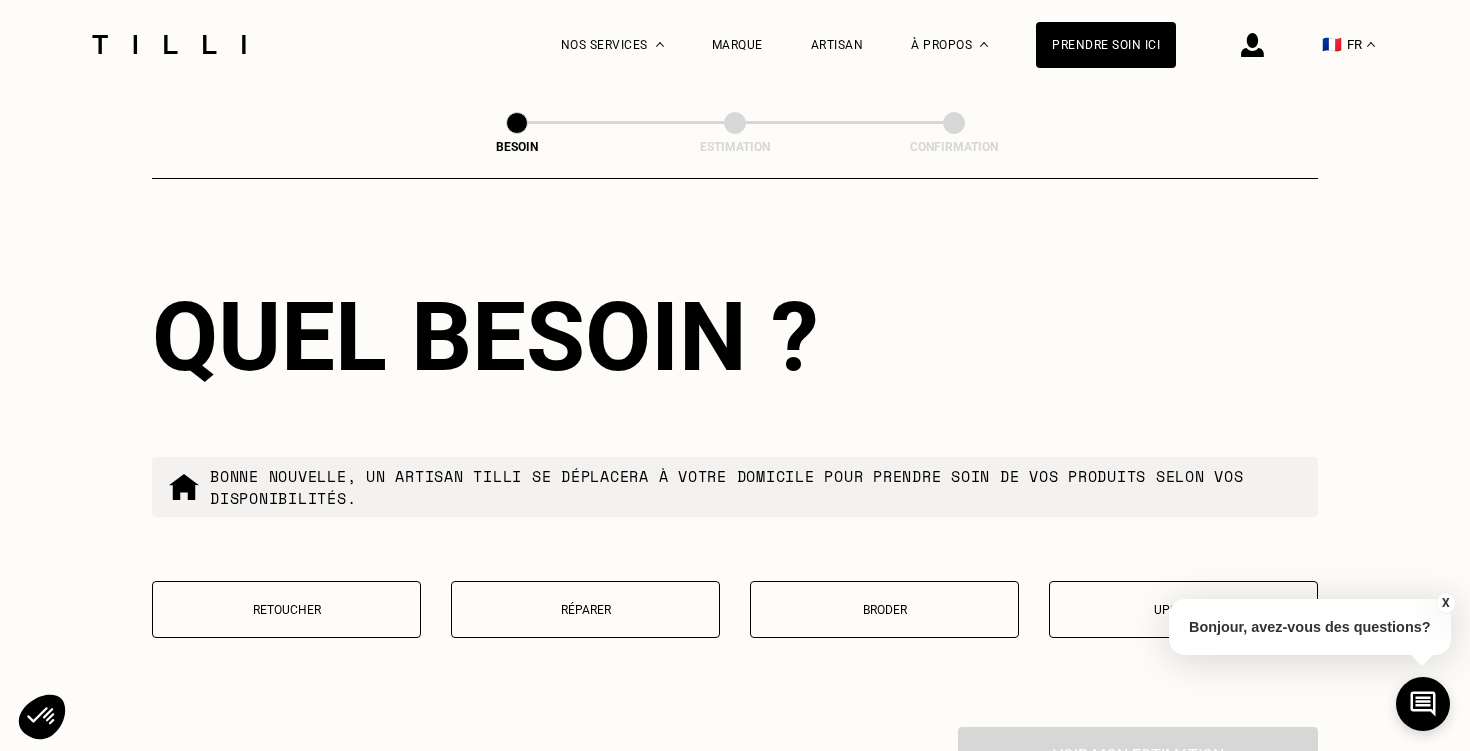 type on "[POSTAL_CODE]" 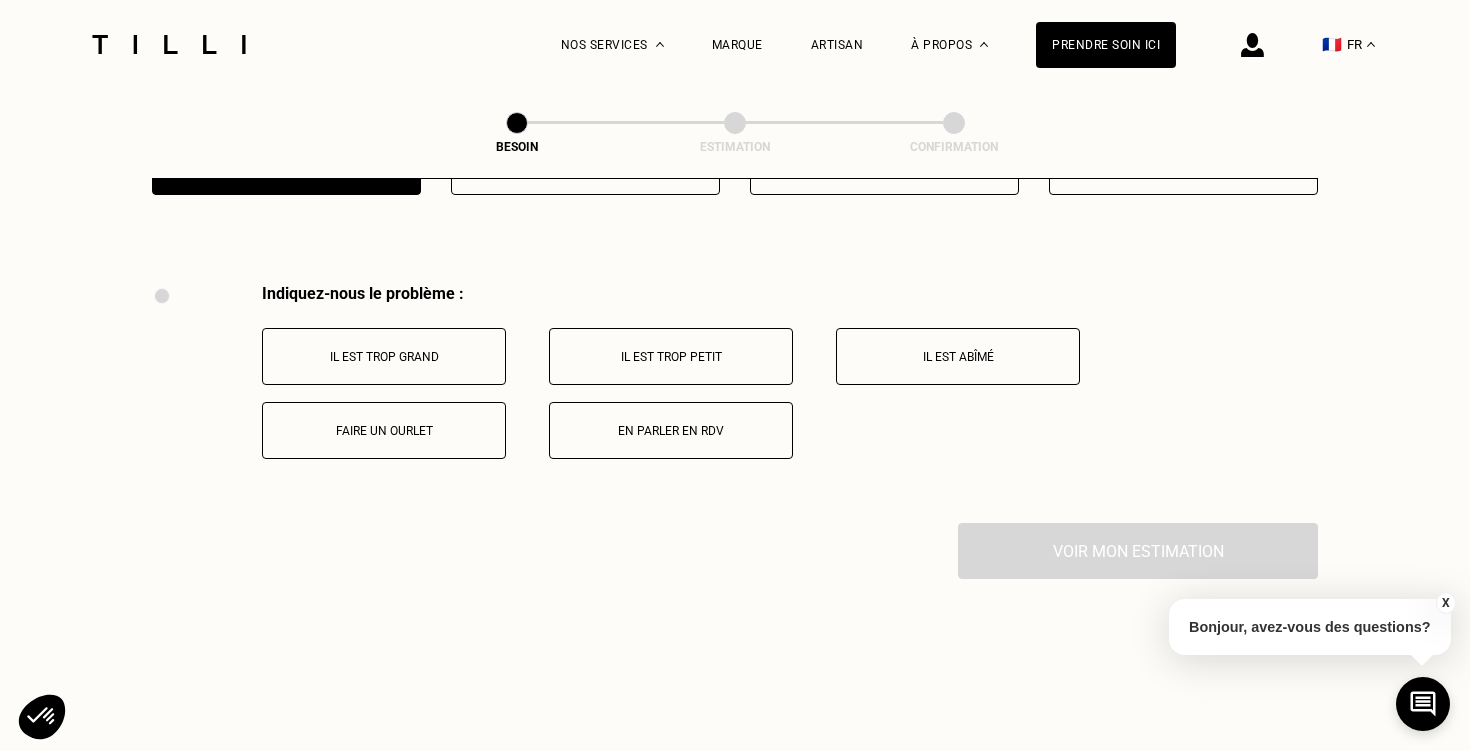 scroll, scrollTop: 3691, scrollLeft: 0, axis: vertical 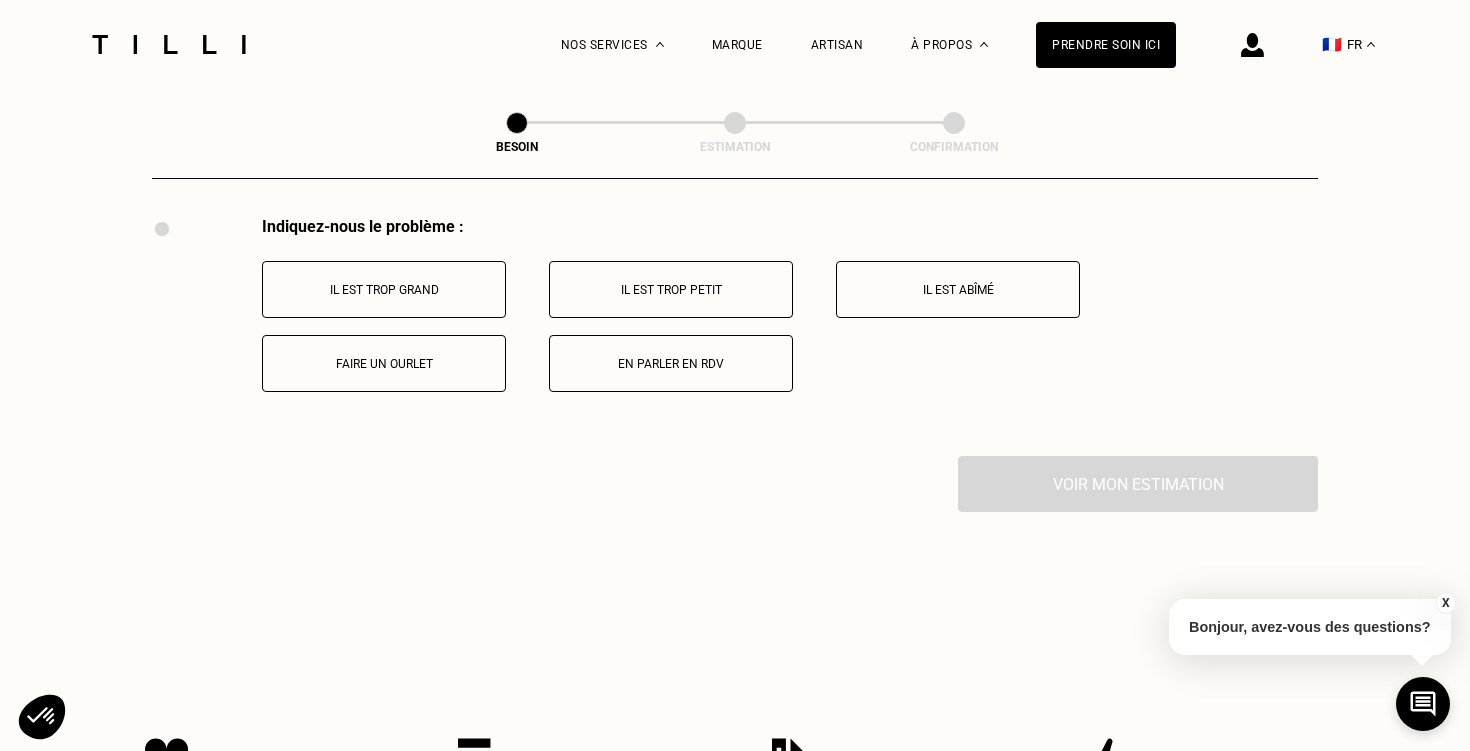 click on "Faire un ourlet" at bounding box center [384, 364] 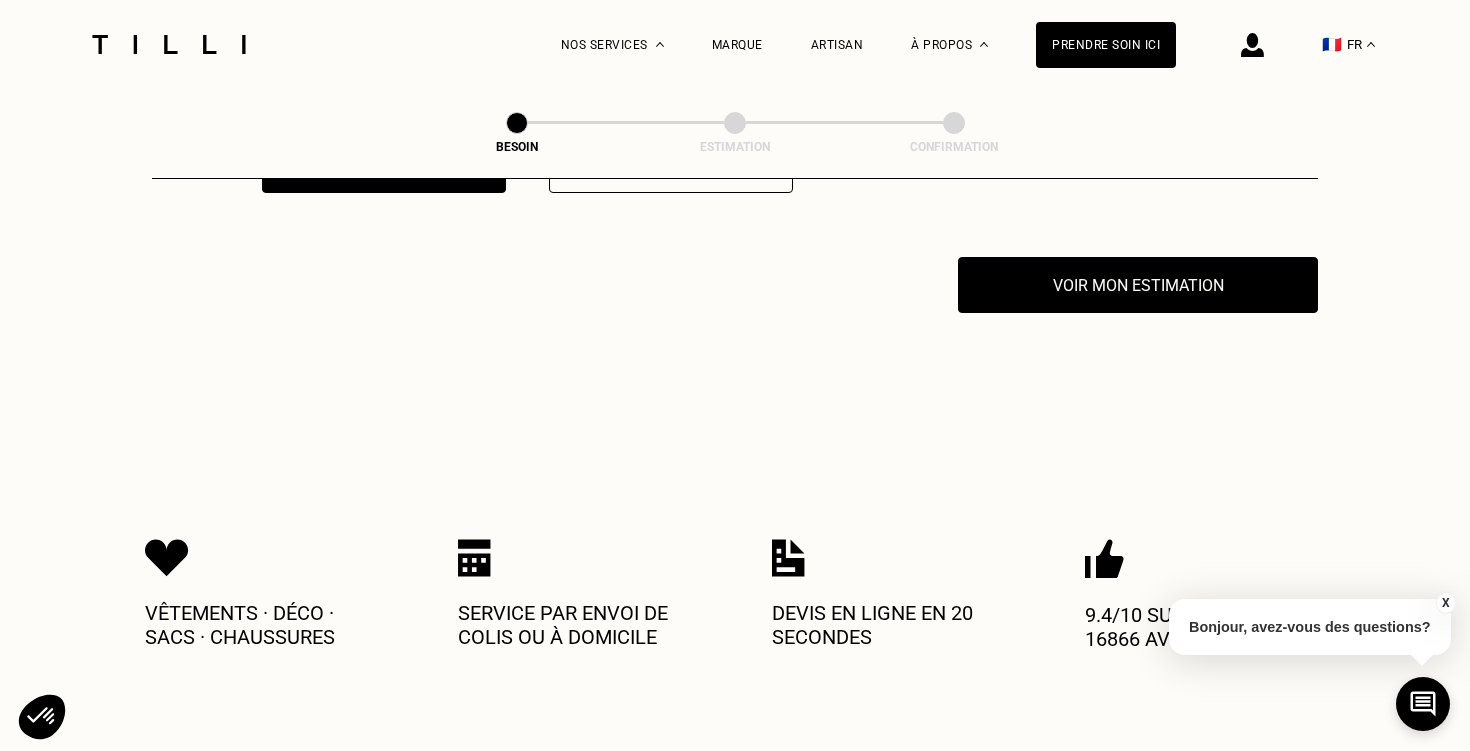 scroll, scrollTop: 3930, scrollLeft: 0, axis: vertical 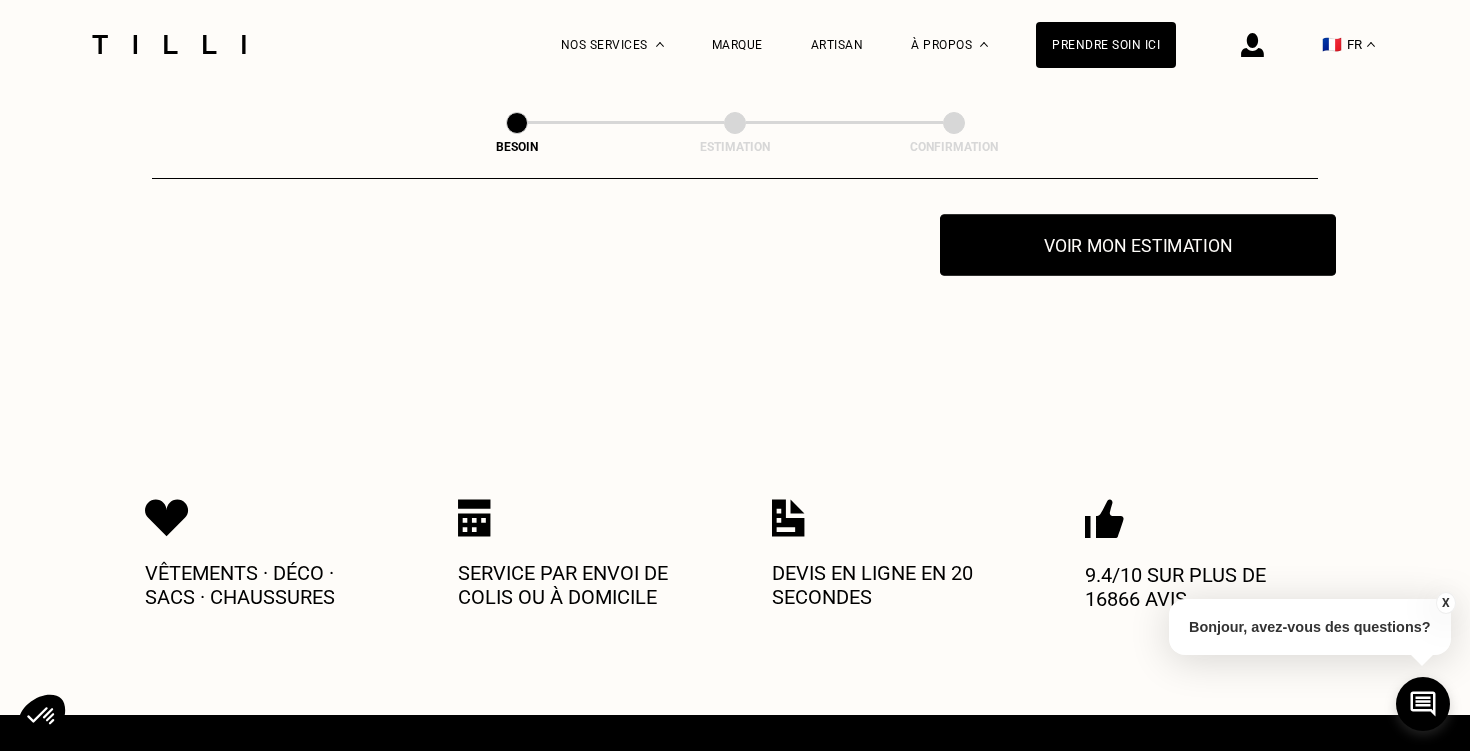 click on "Voir mon estimation" at bounding box center (1138, 245) 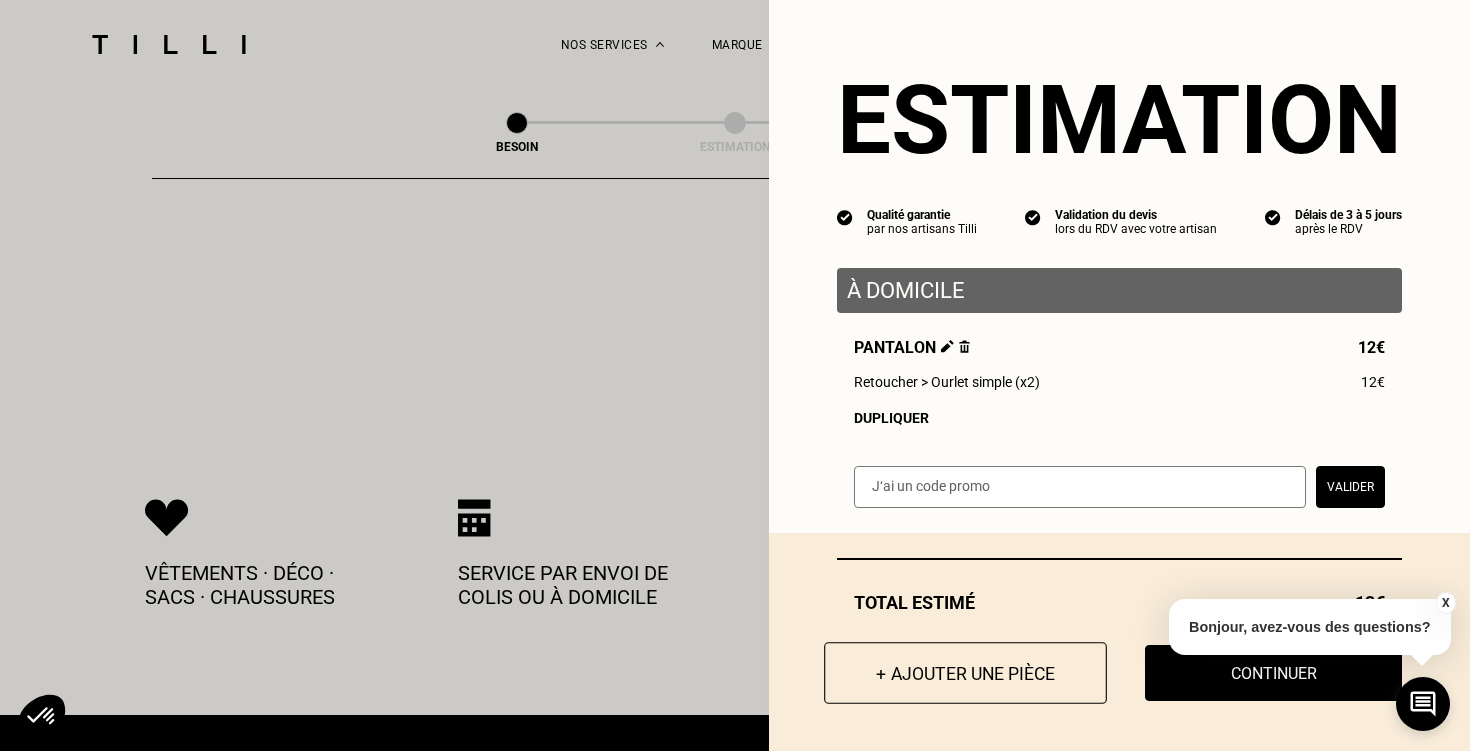 click on "+ Ajouter une pièce" at bounding box center [965, 673] 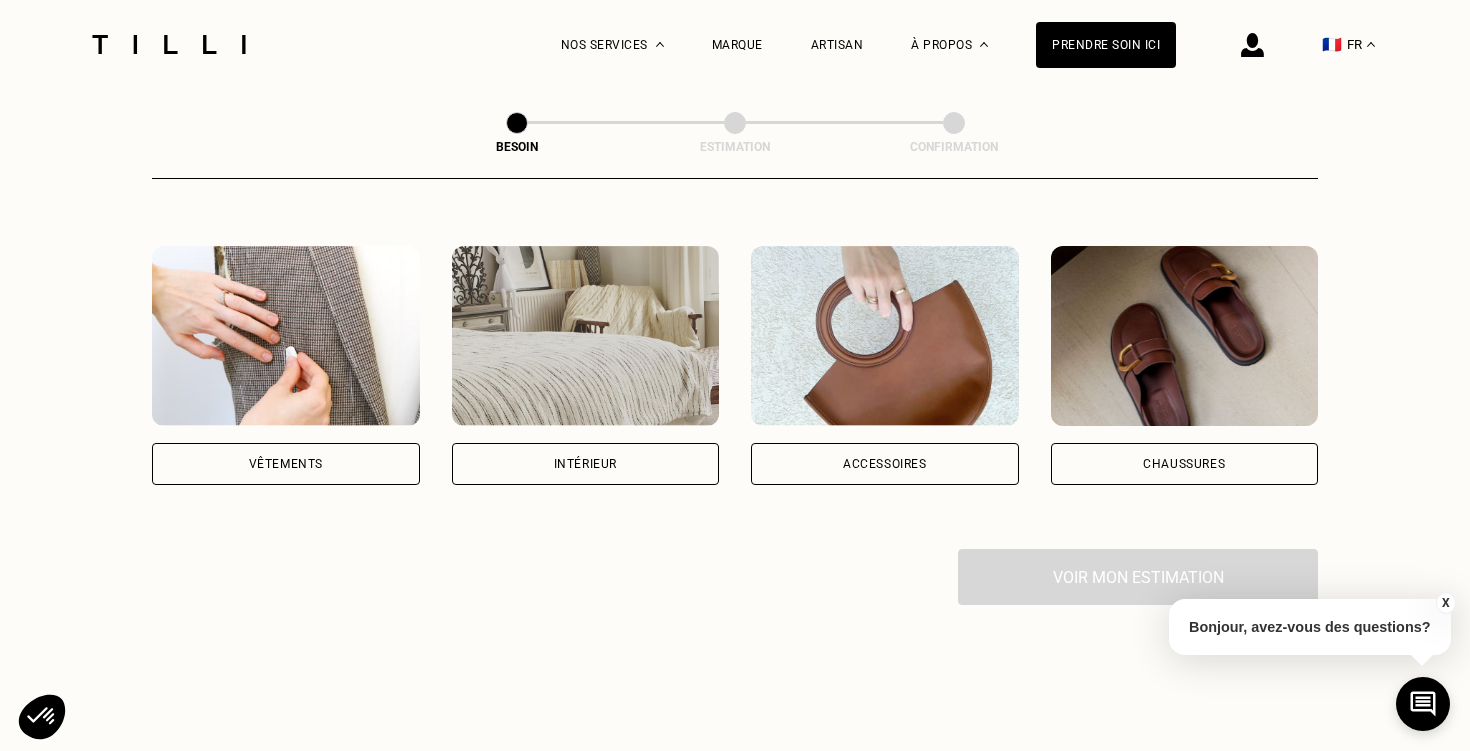 scroll, scrollTop: 361, scrollLeft: 0, axis: vertical 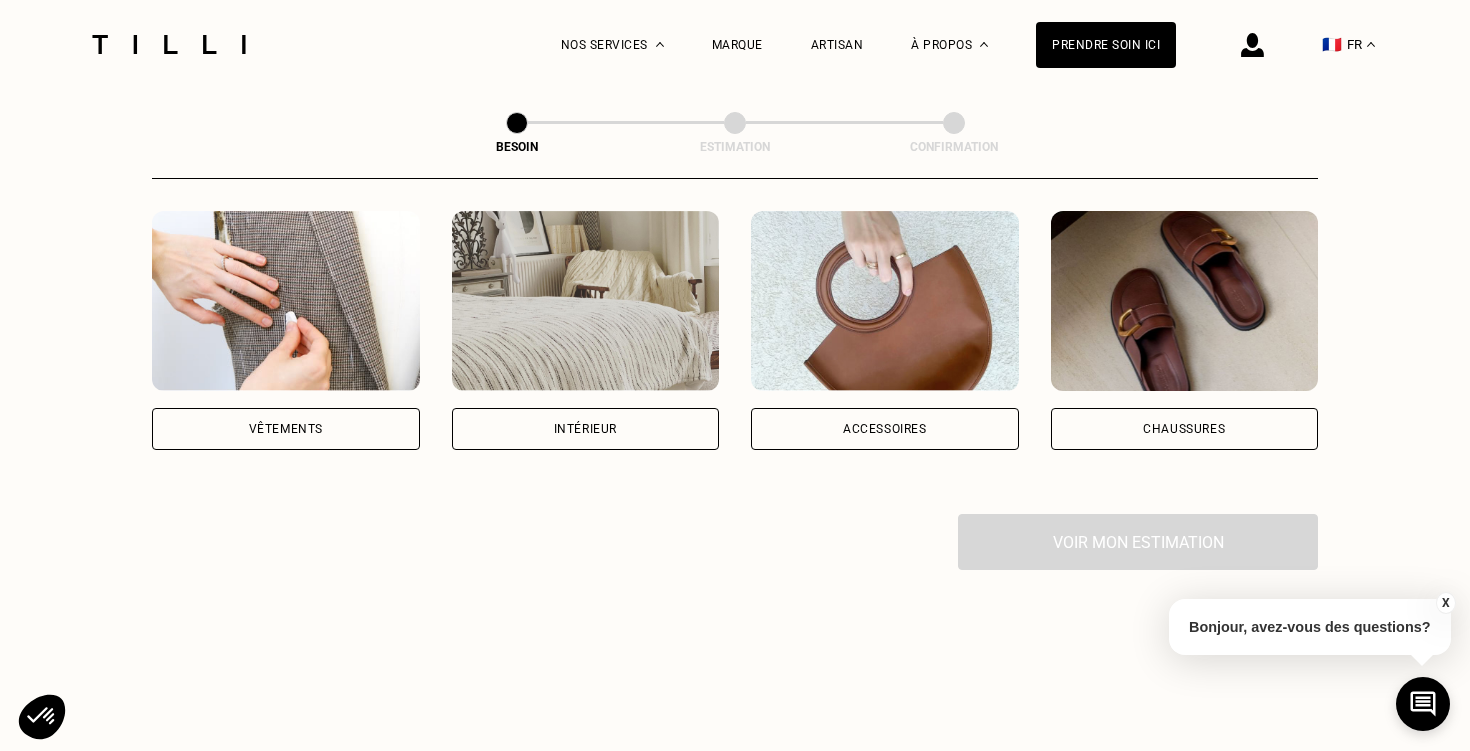 click on "Vêtements" at bounding box center [286, 429] 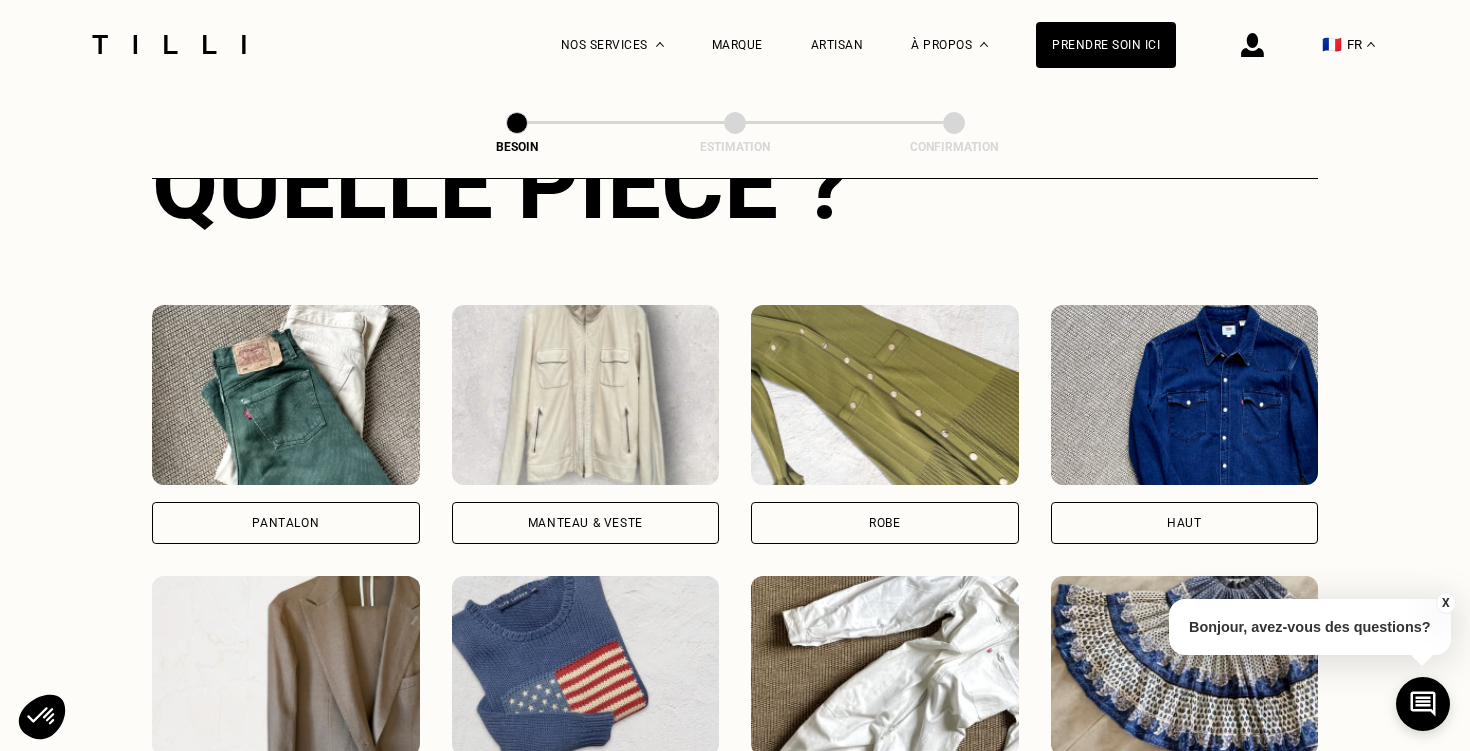 scroll, scrollTop: 871, scrollLeft: 0, axis: vertical 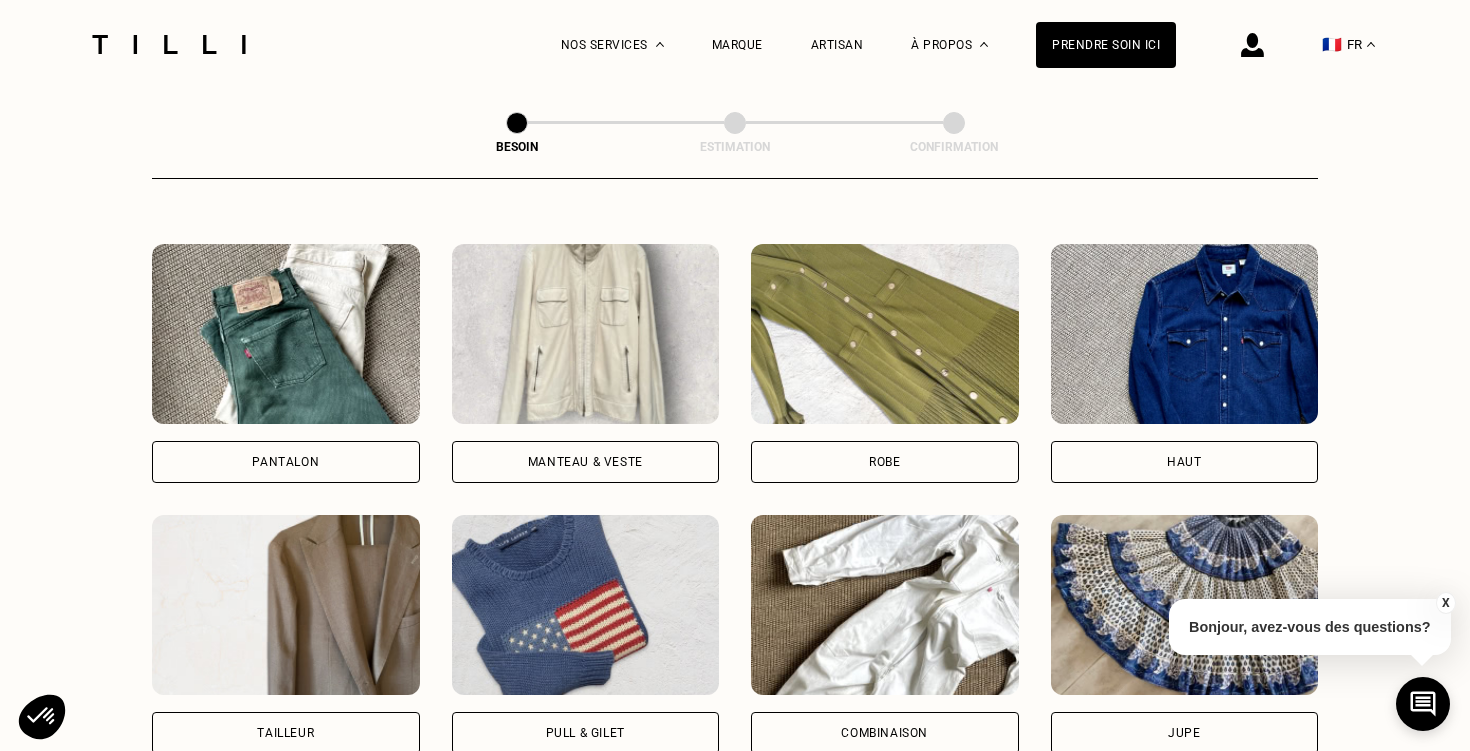 click at bounding box center (586, 334) 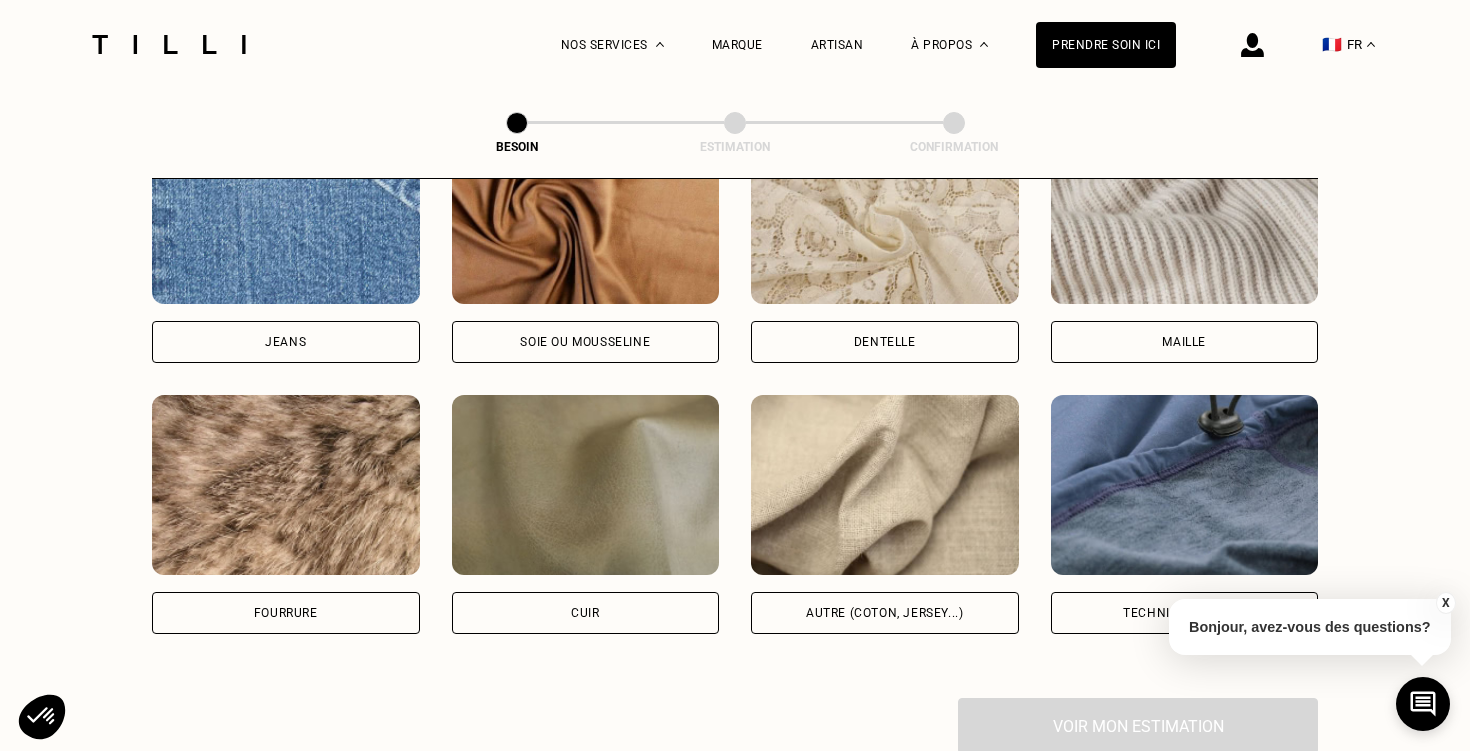 scroll, scrollTop: 2213, scrollLeft: 0, axis: vertical 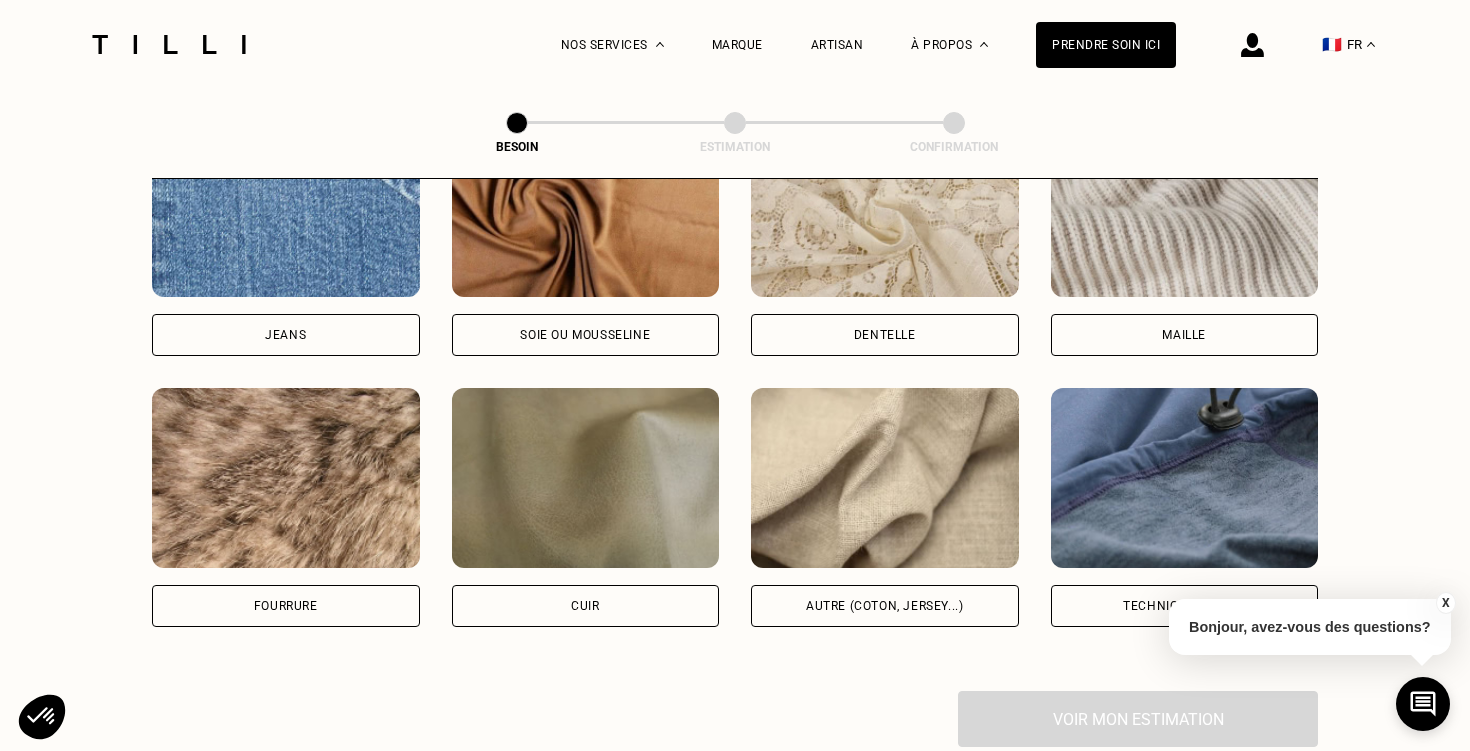 click at bounding box center (885, 478) 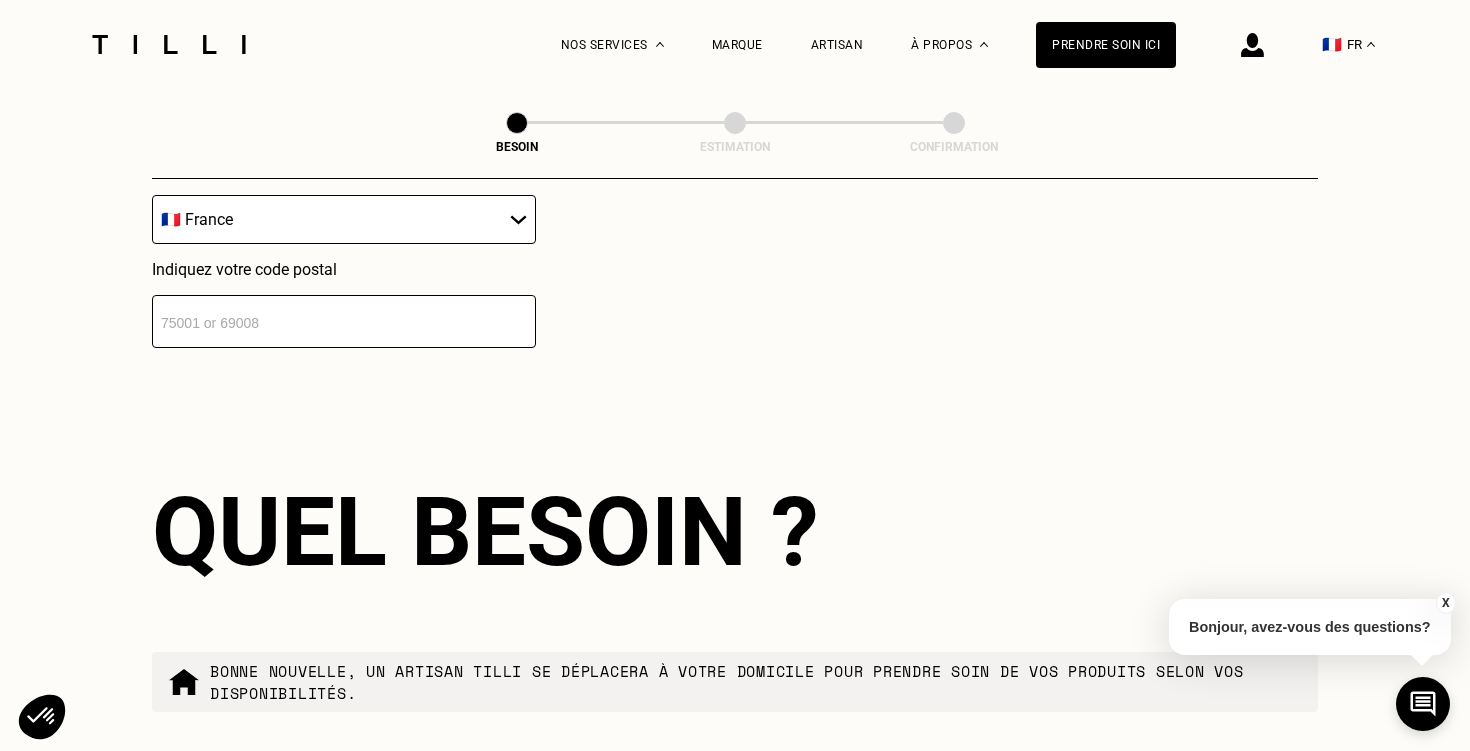 scroll, scrollTop: 3287, scrollLeft: 0, axis: vertical 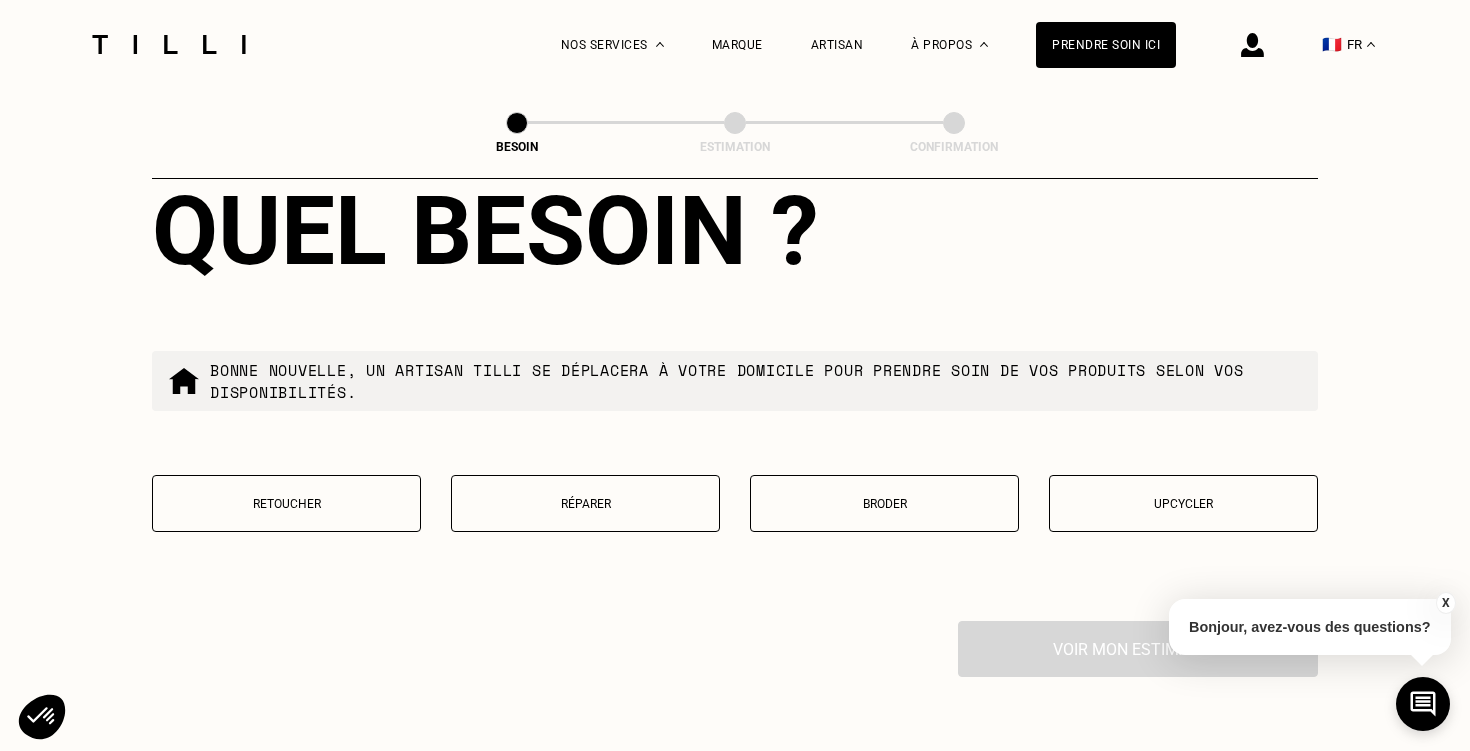 click on "Retoucher" at bounding box center (286, 504) 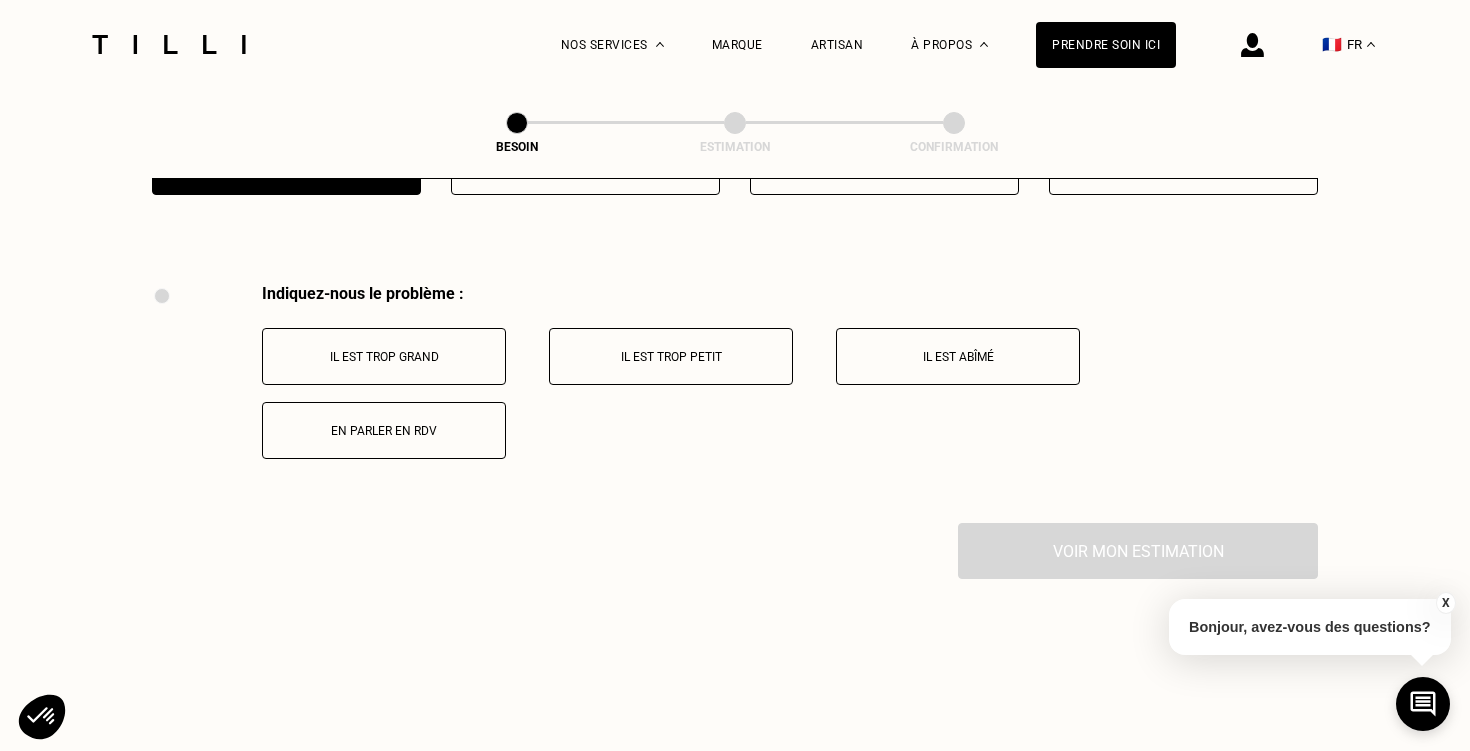 scroll, scrollTop: 3691, scrollLeft: 0, axis: vertical 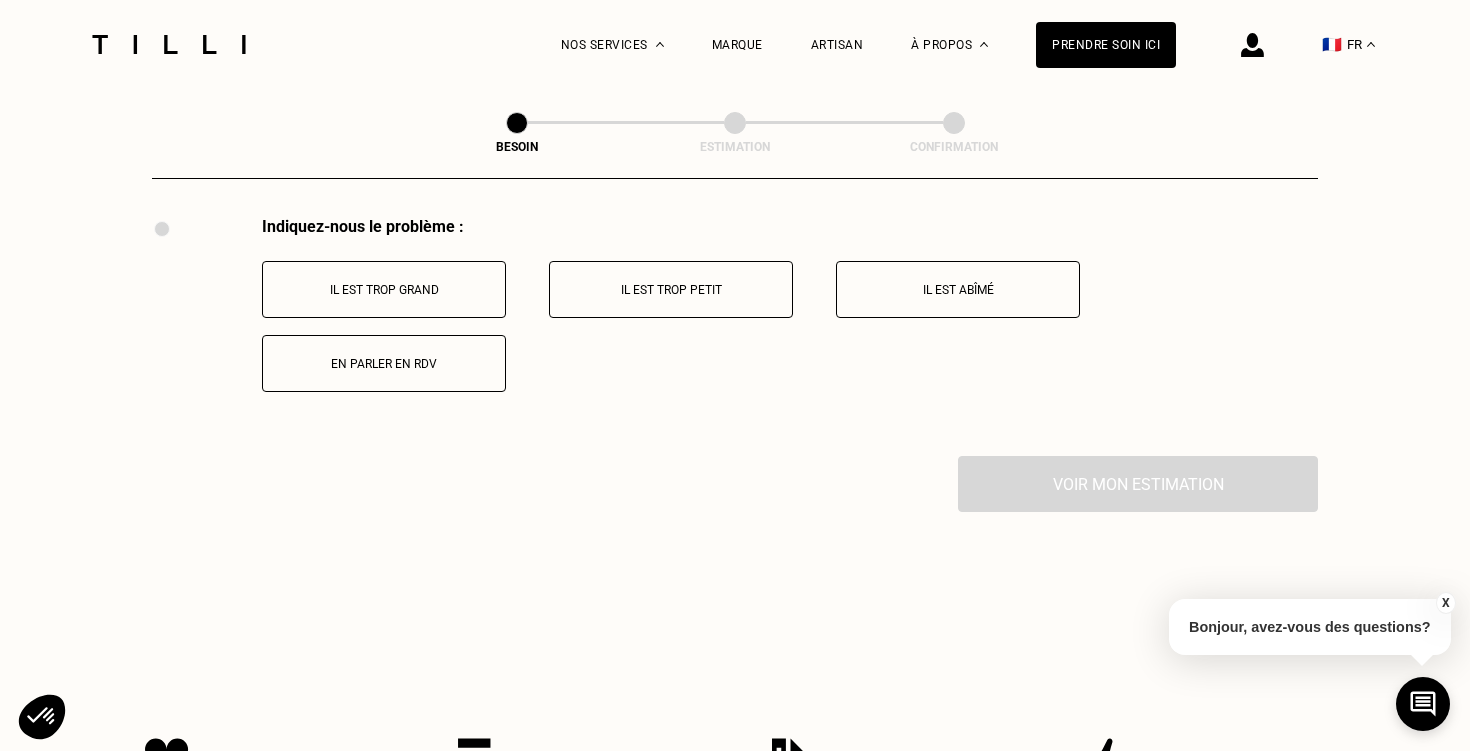 click on "Il est trop grand" at bounding box center [384, 290] 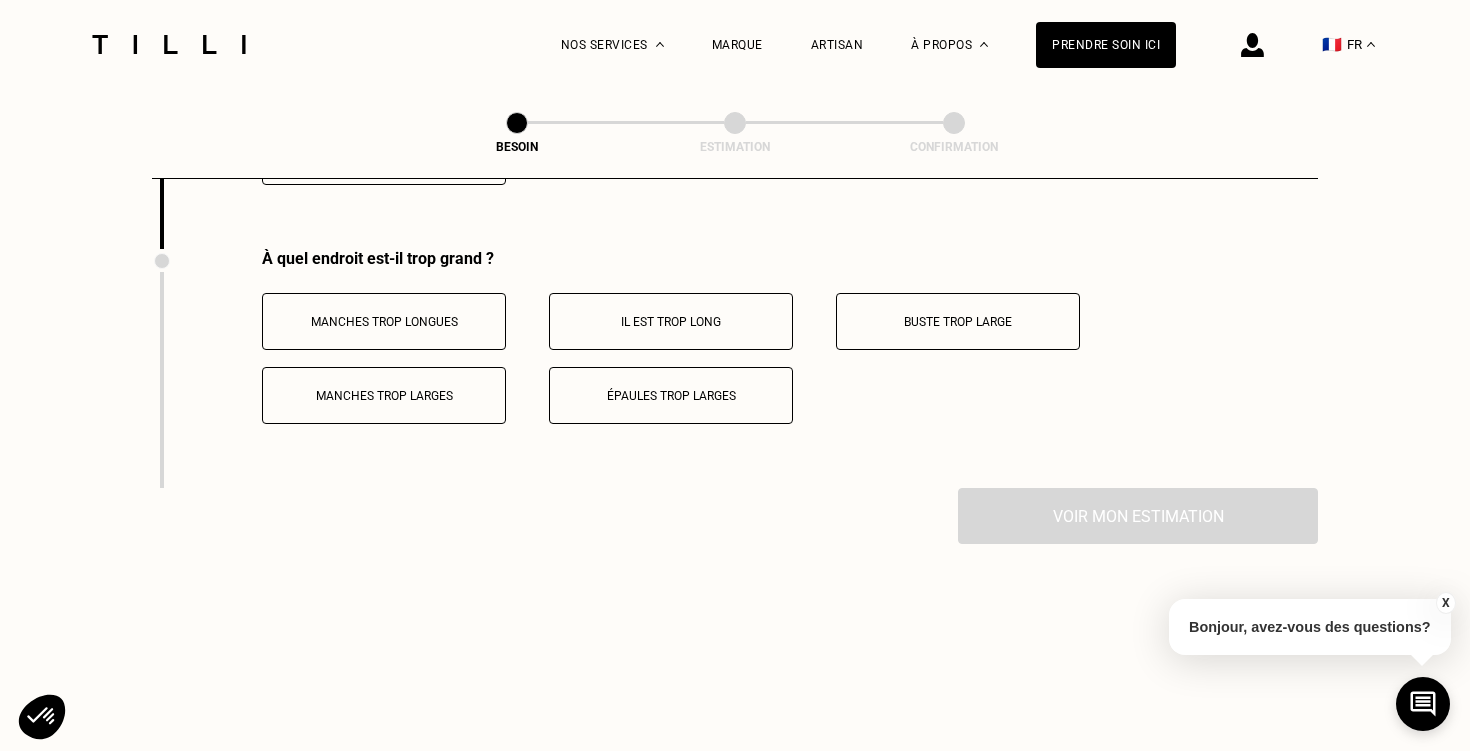scroll, scrollTop: 3930, scrollLeft: 0, axis: vertical 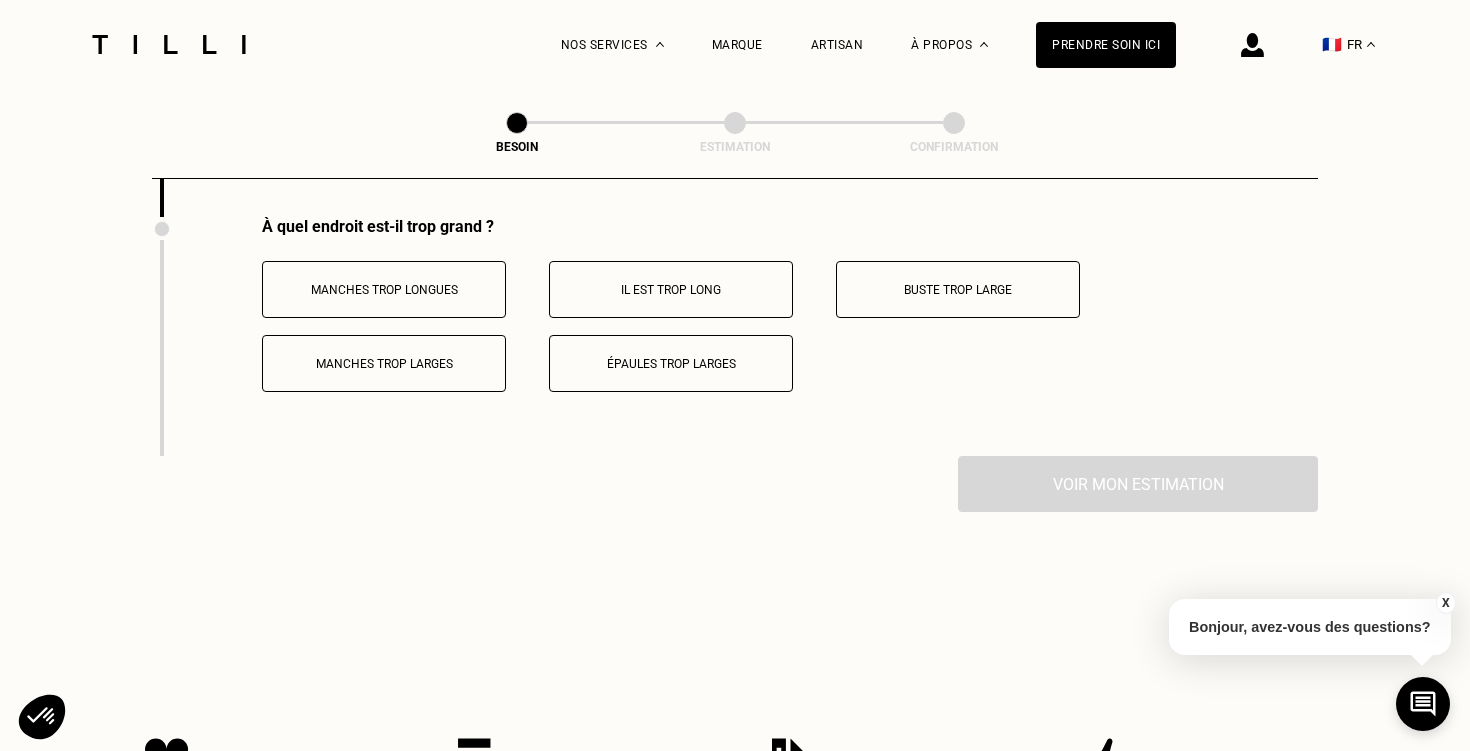 click on "Manches trop longues" at bounding box center [384, 289] 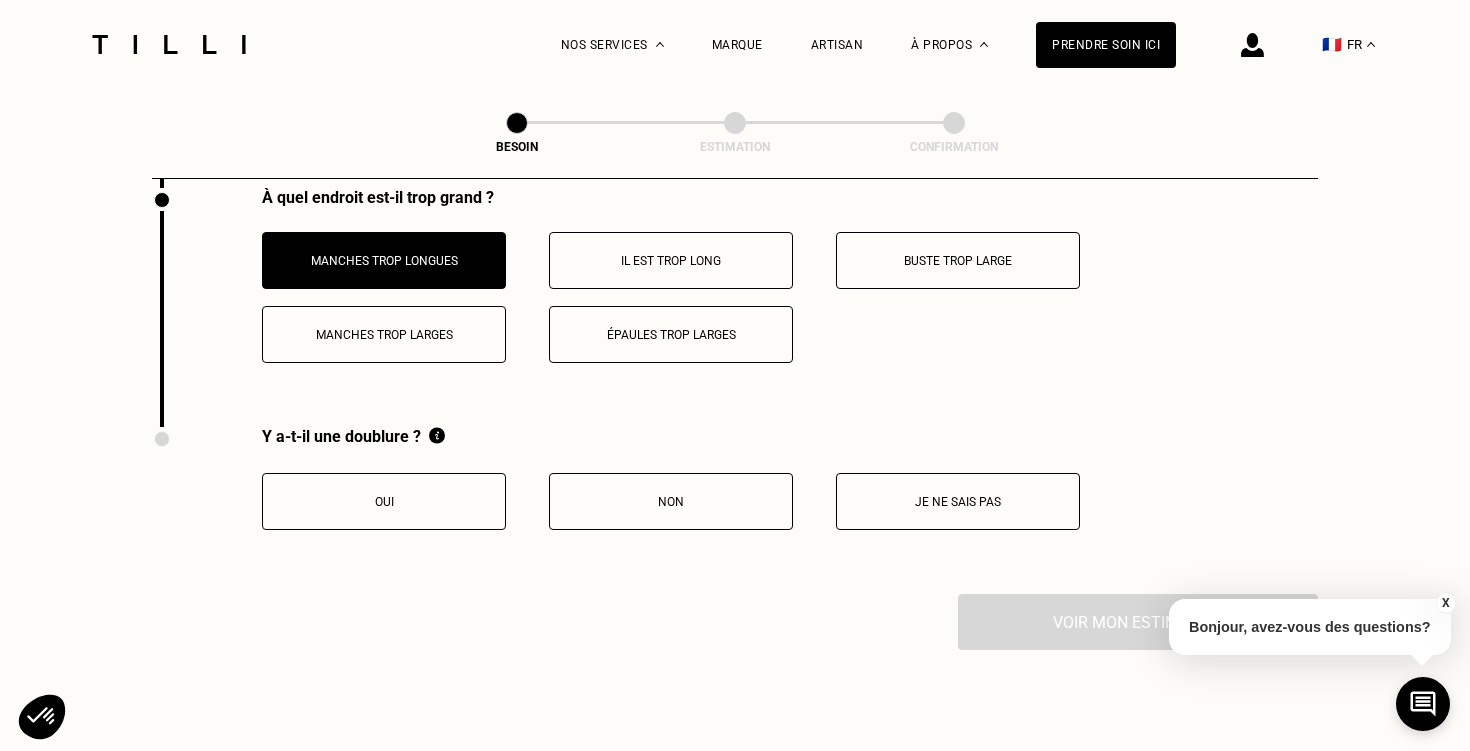 scroll, scrollTop: 3974, scrollLeft: 0, axis: vertical 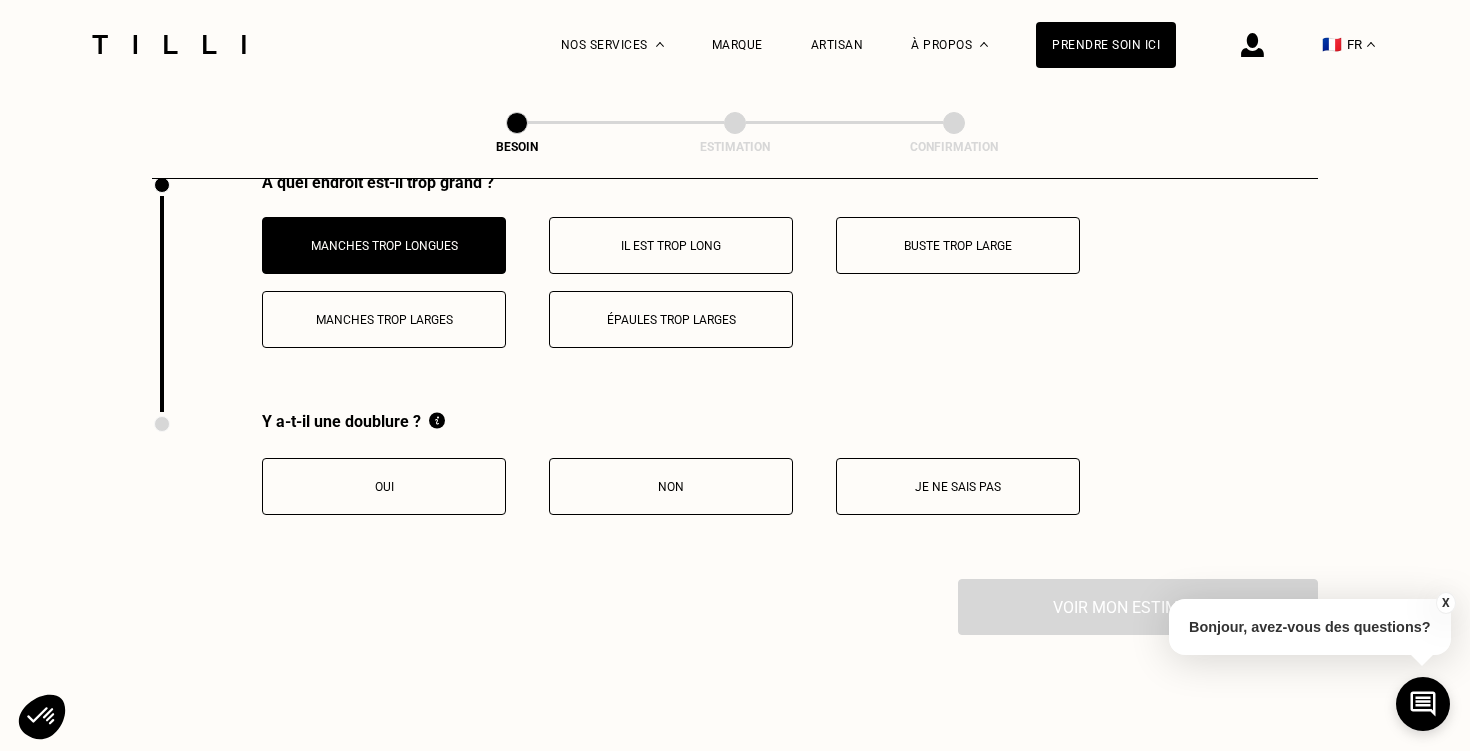 click on "Oui" at bounding box center (384, 486) 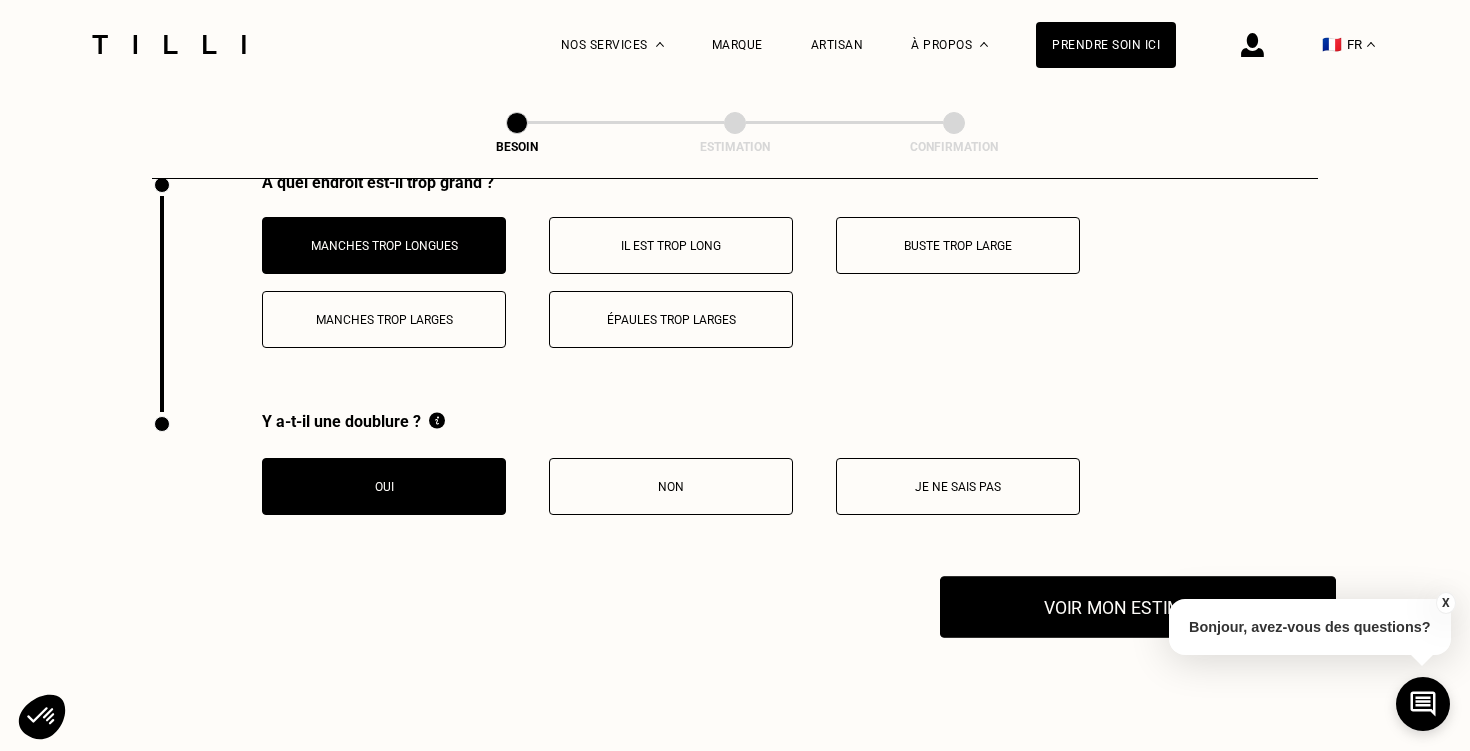 click on "Voir mon estimation" at bounding box center (1138, 607) 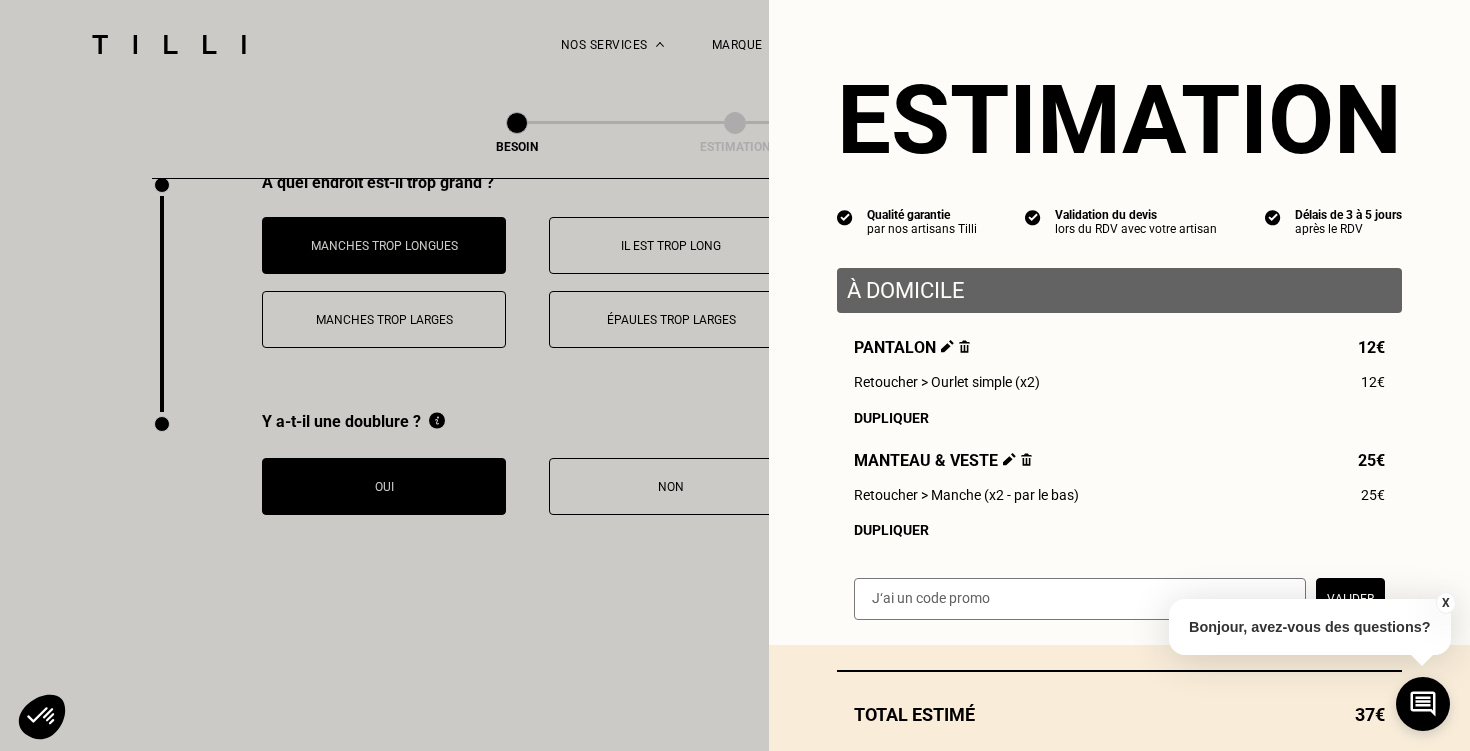 click on "X" at bounding box center (1445, 603) 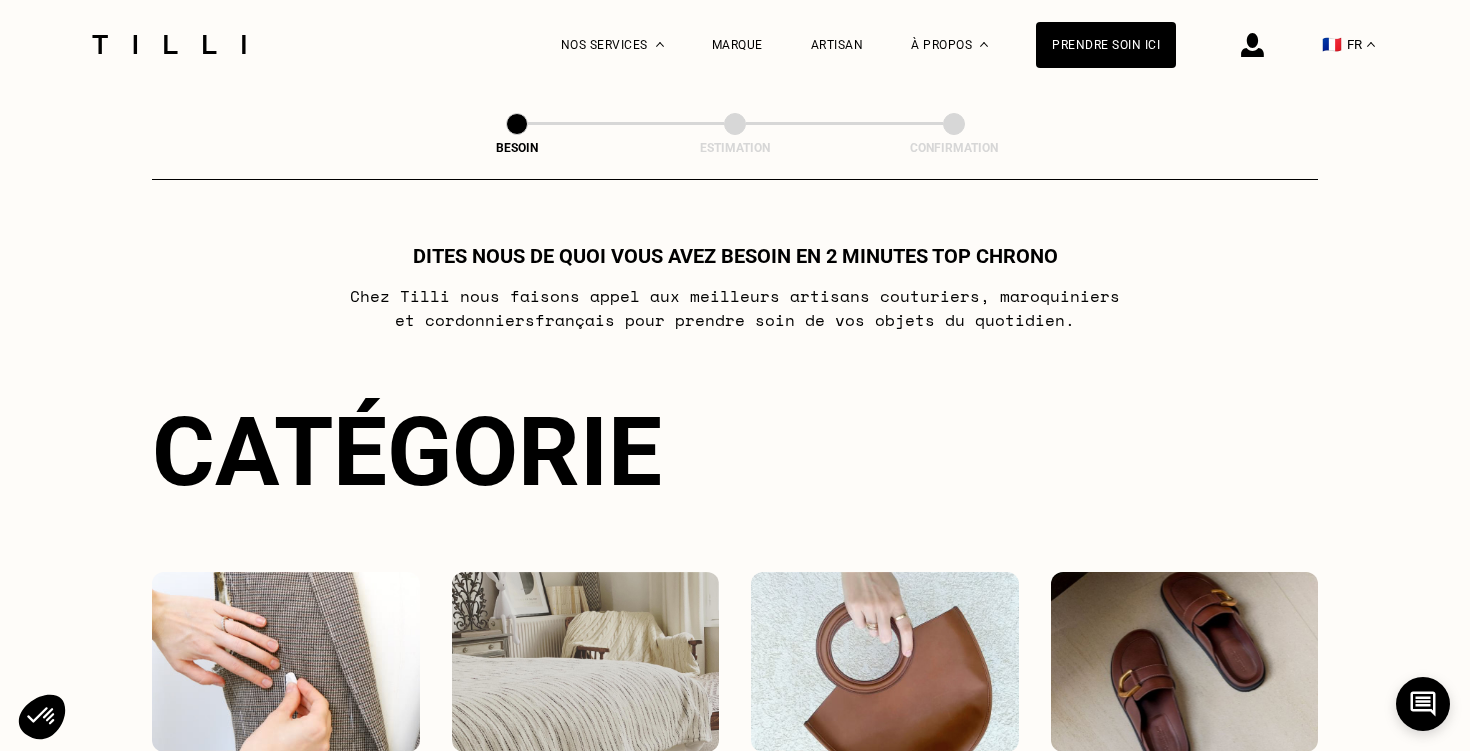 select on "FR" 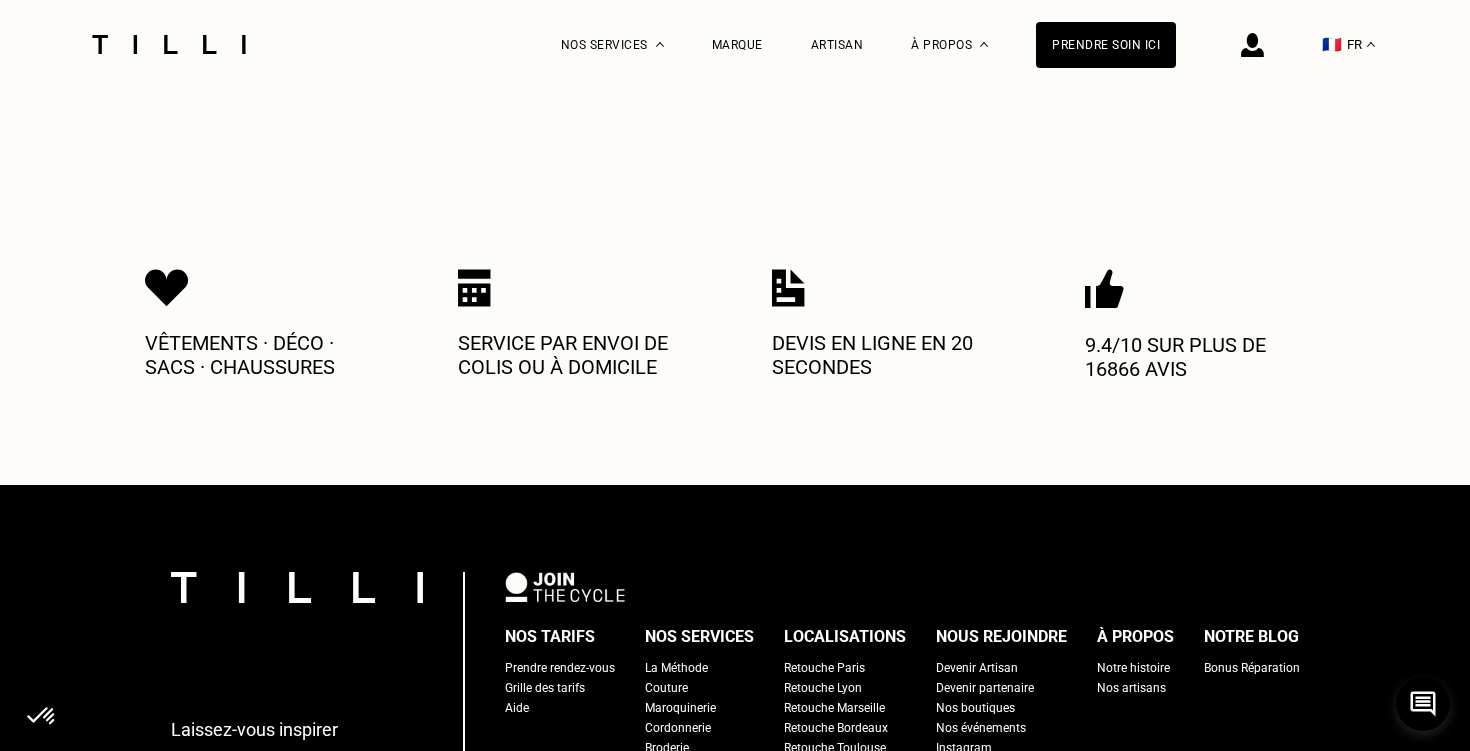 scroll, scrollTop: 0, scrollLeft: 0, axis: both 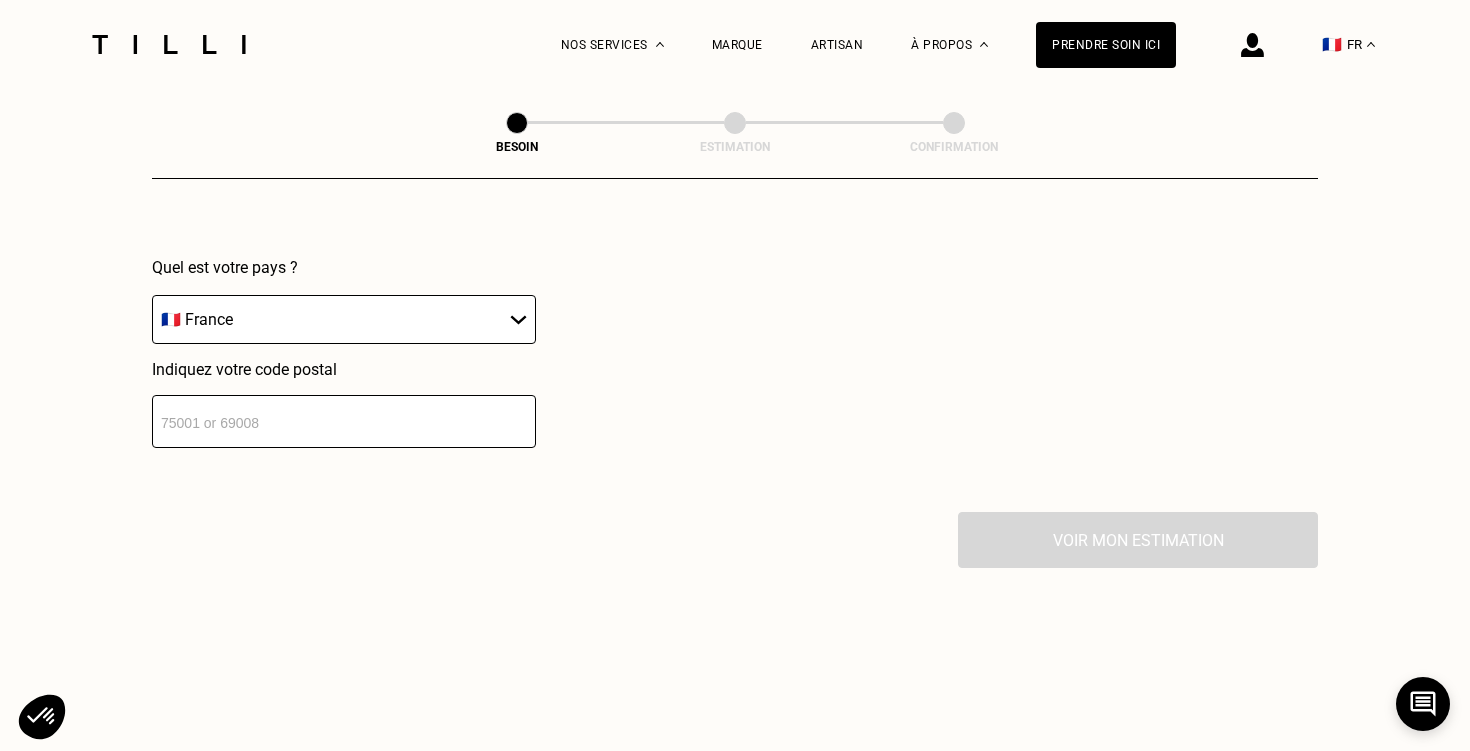 click on "[POSTAL_CODE]" at bounding box center [344, 421] 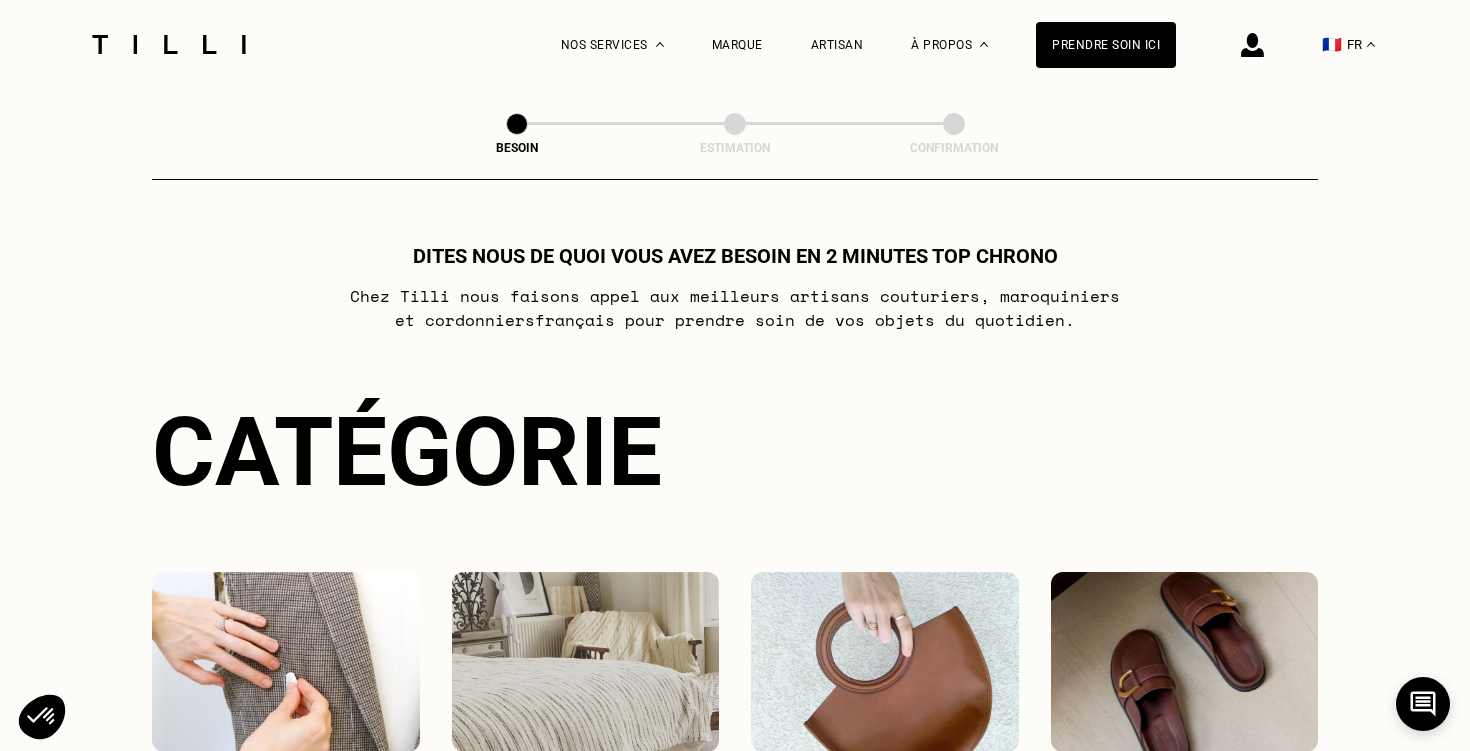 scroll, scrollTop: 1271, scrollLeft: 0, axis: vertical 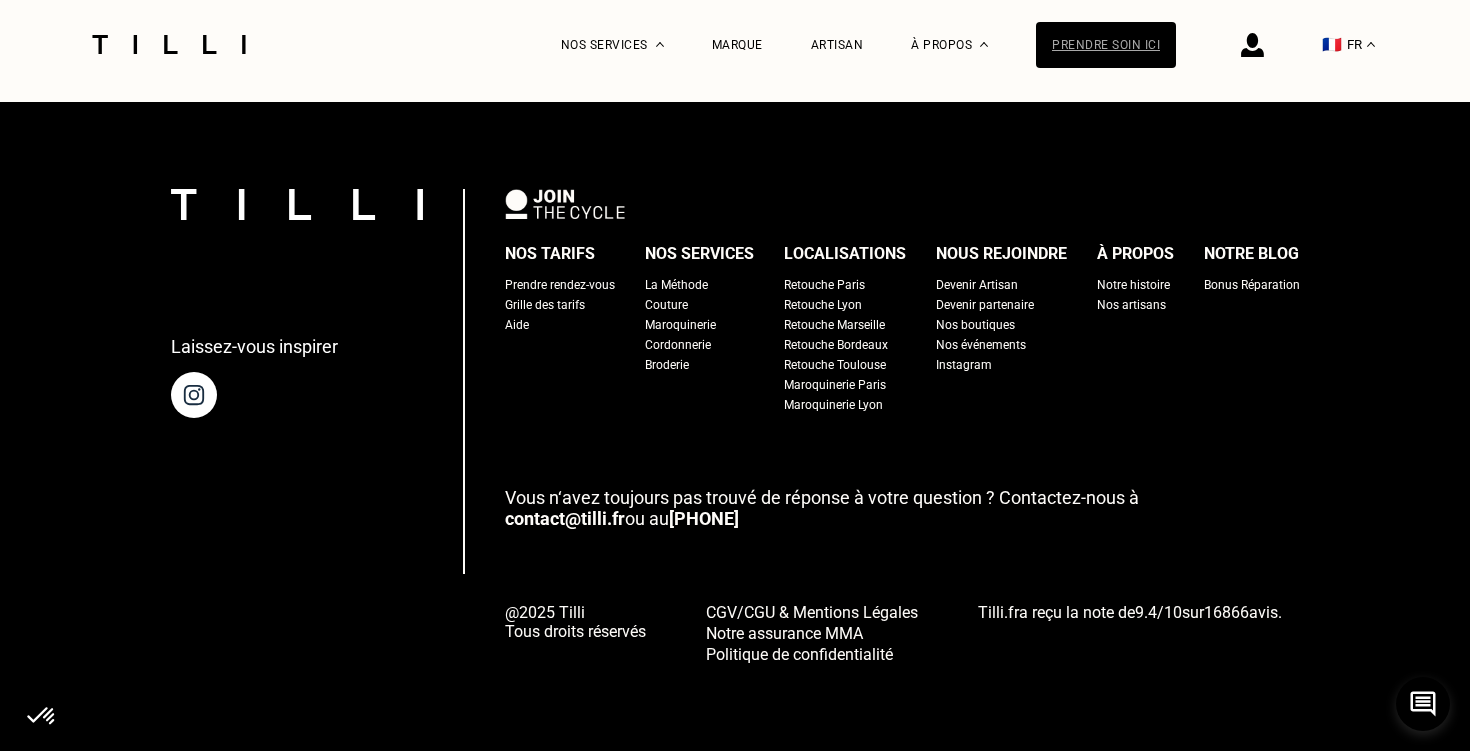 click on "Prendre soin ici" at bounding box center [1106, 45] 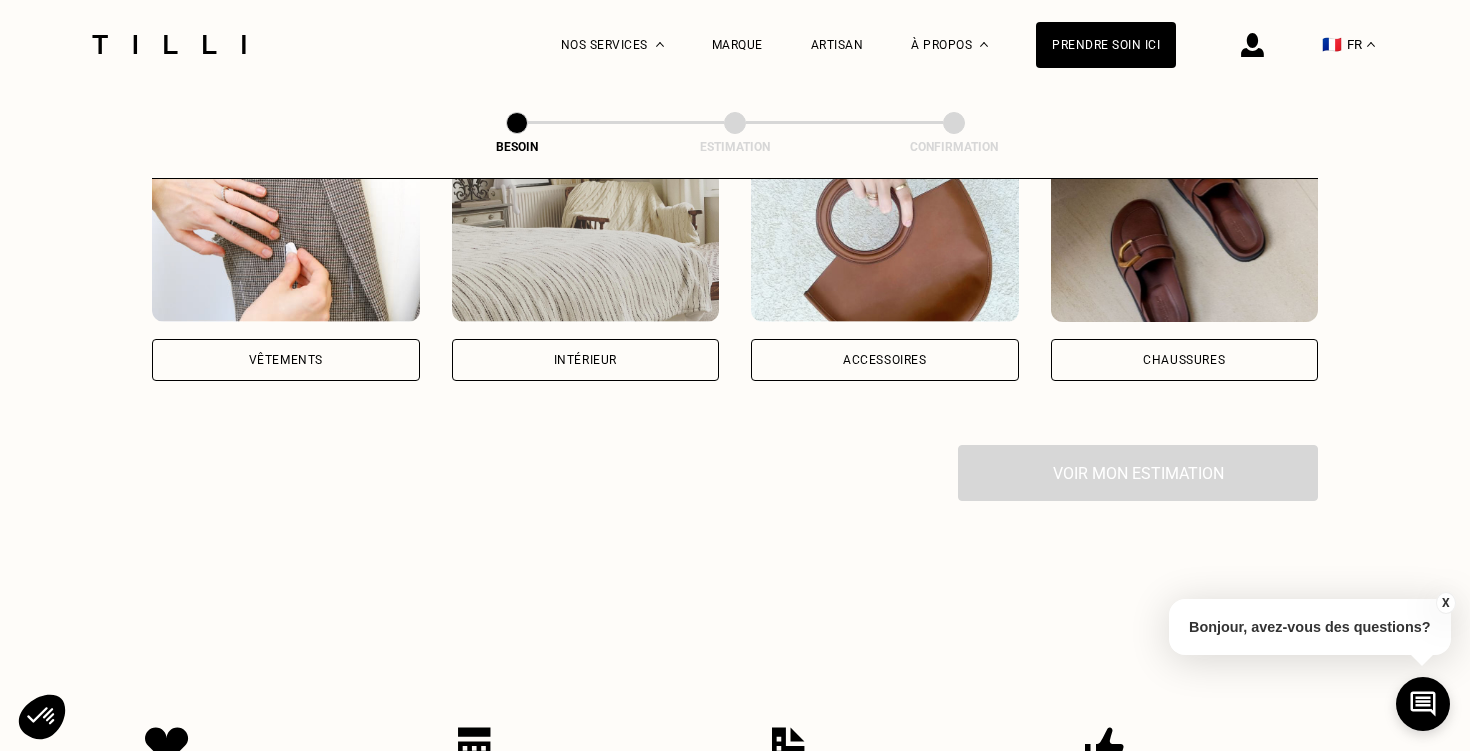 scroll, scrollTop: 376, scrollLeft: 0, axis: vertical 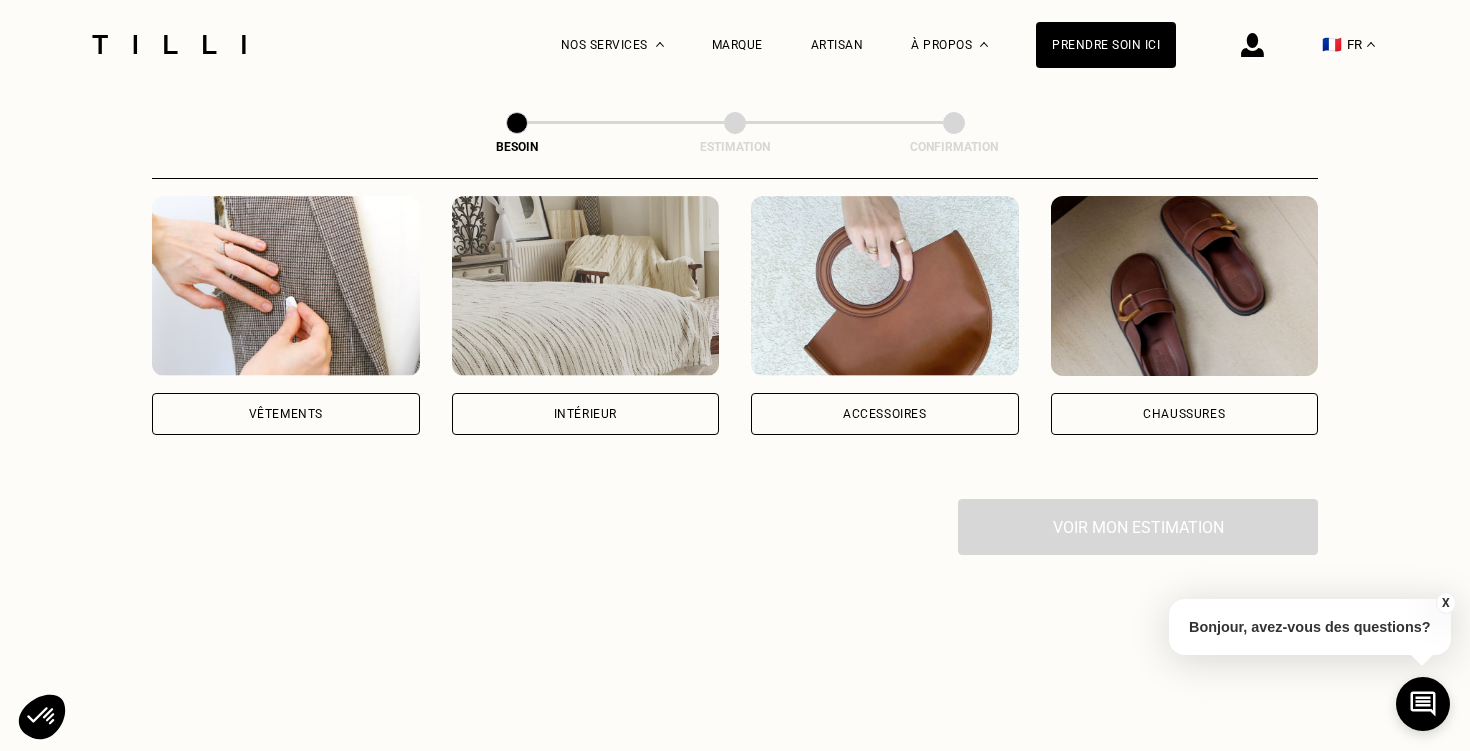 click on "Vêtements" at bounding box center (286, 414) 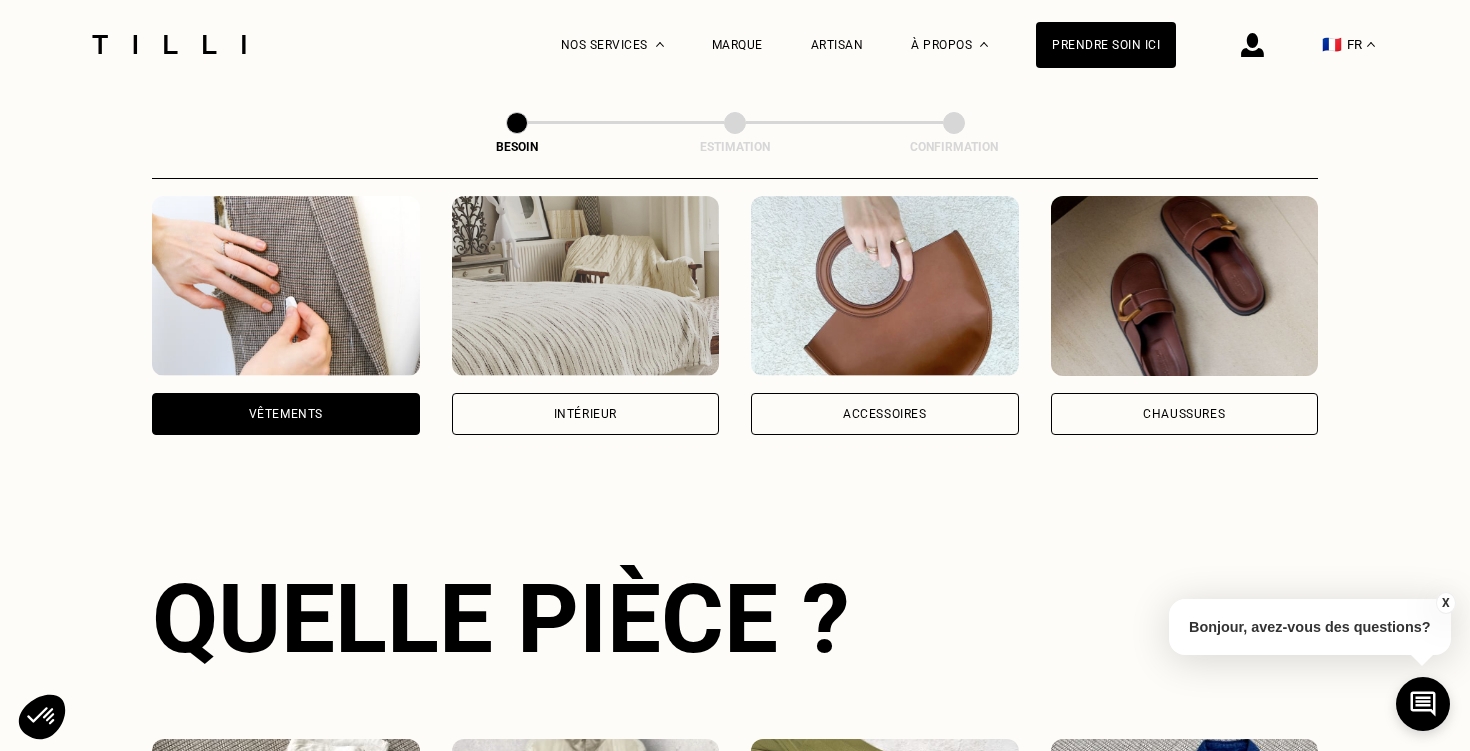 scroll, scrollTop: 651, scrollLeft: 0, axis: vertical 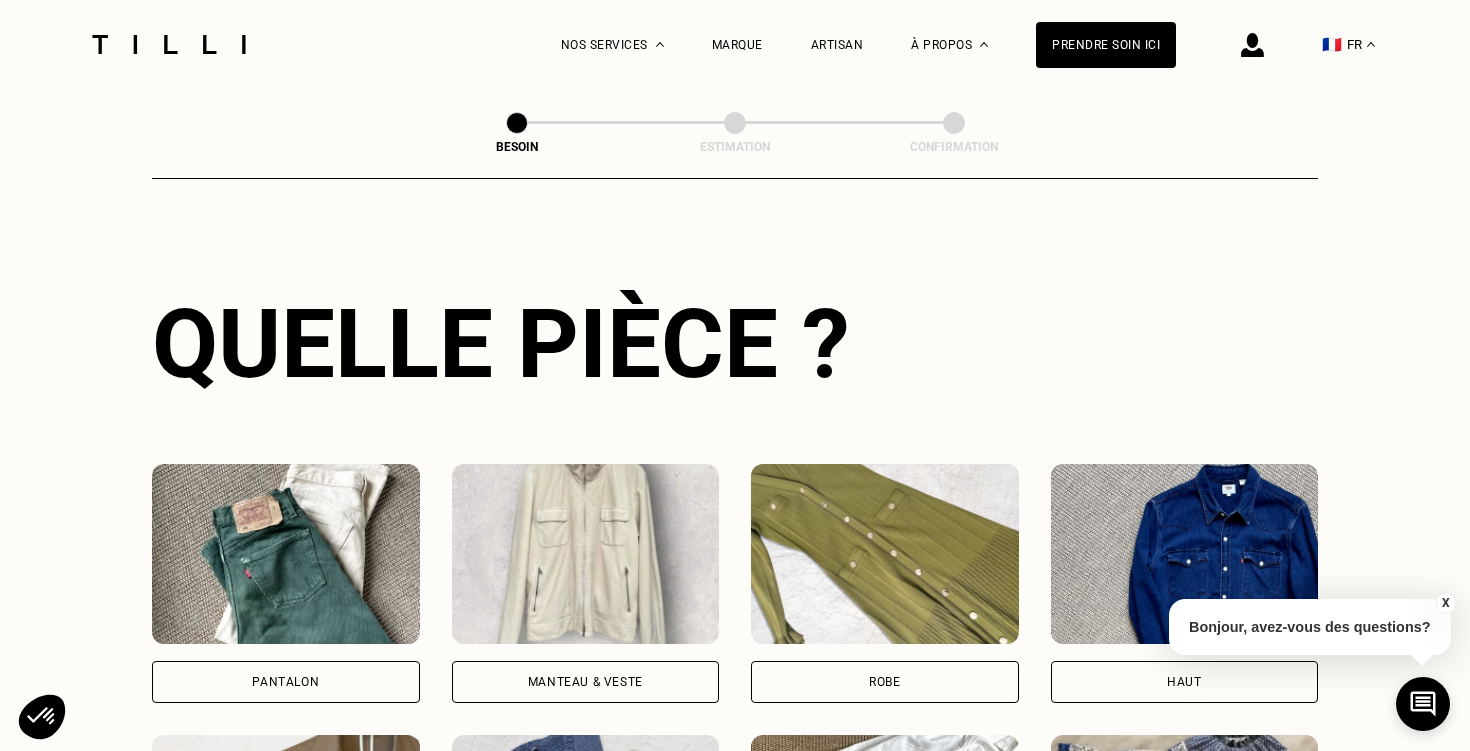 click on "Pantalon" at bounding box center (286, 682) 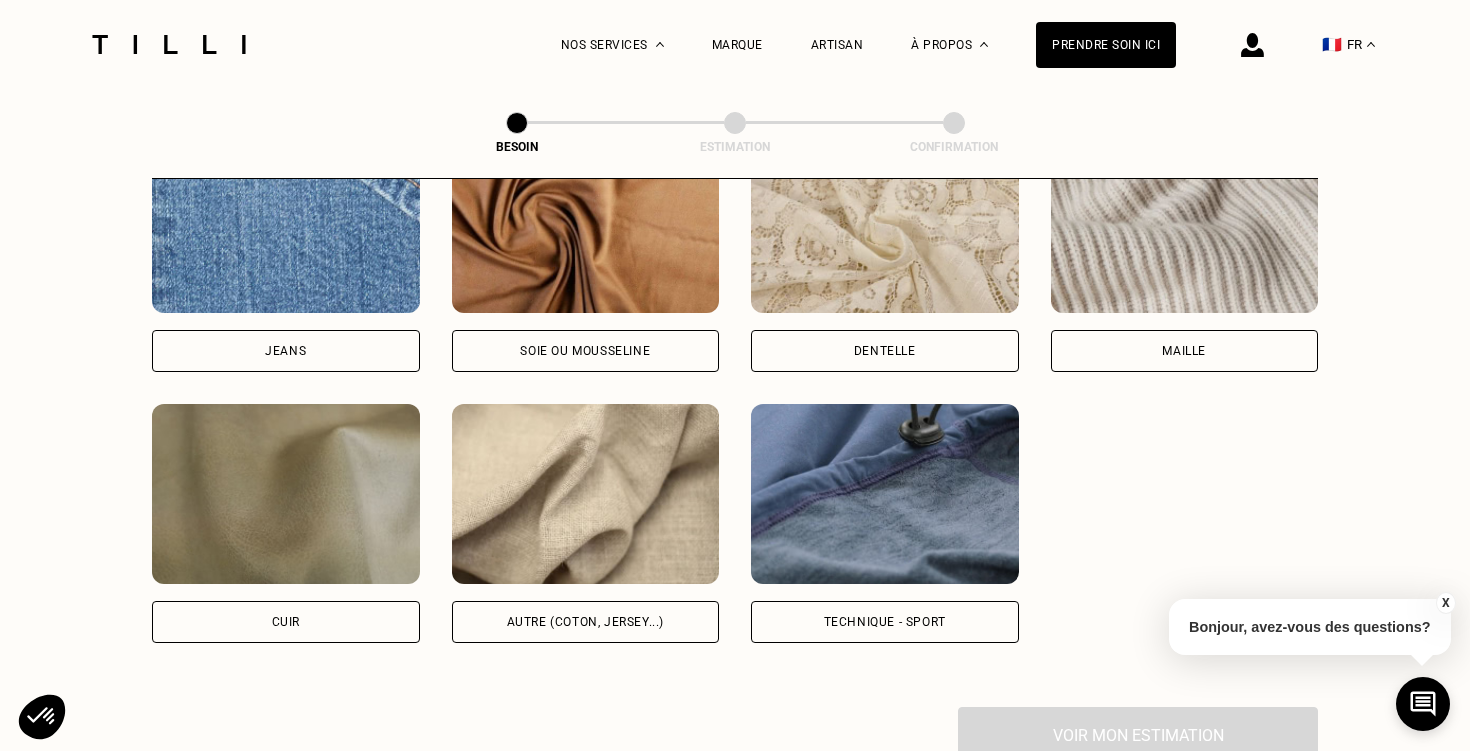 scroll, scrollTop: 2265, scrollLeft: 0, axis: vertical 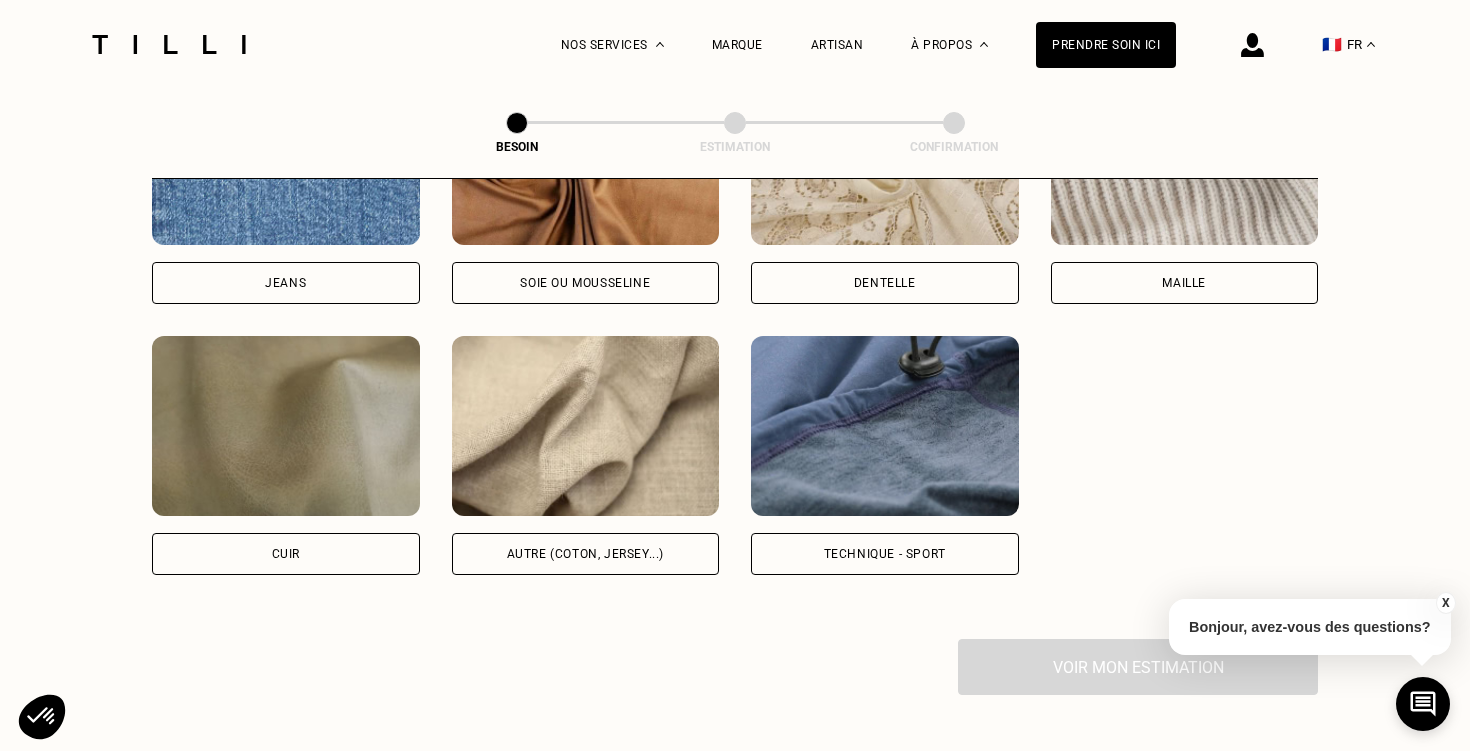 click at bounding box center [586, 426] 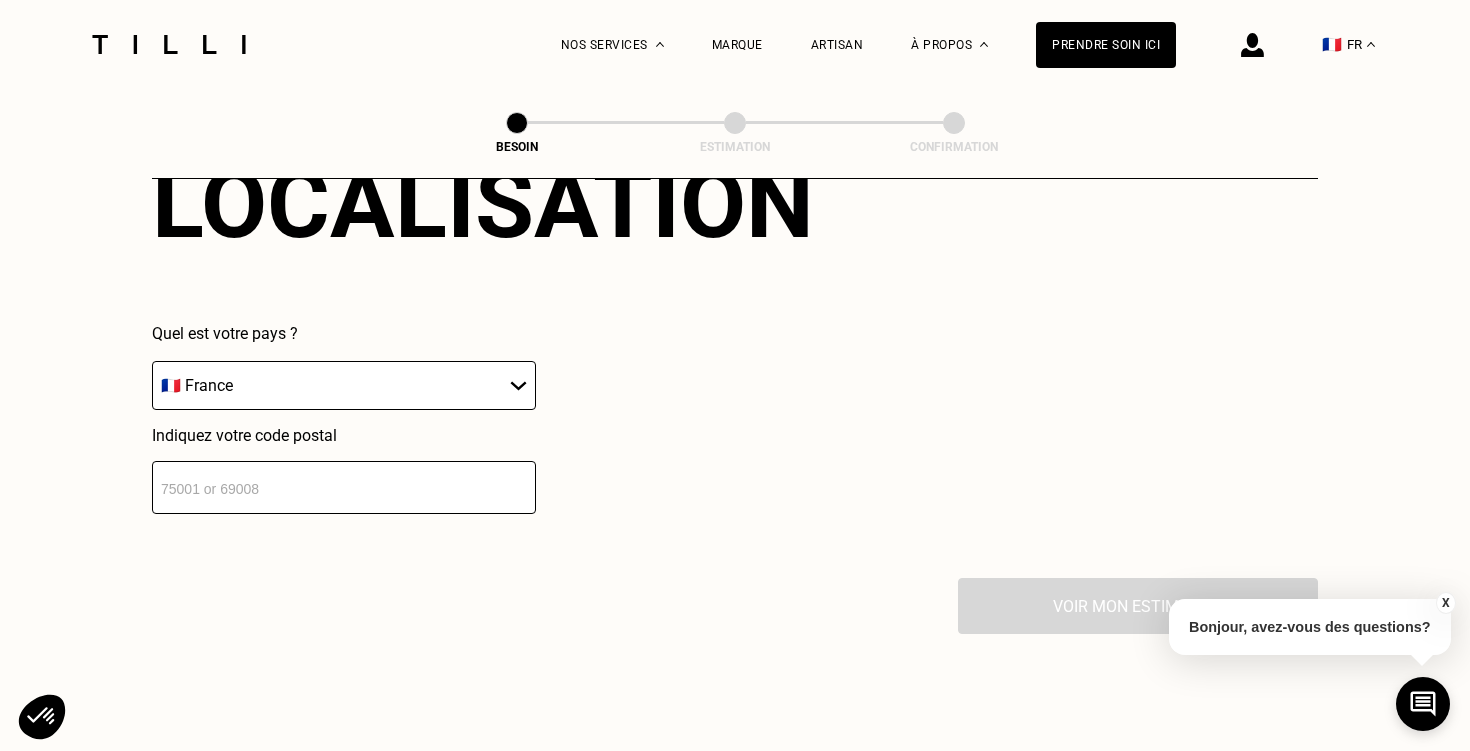 scroll, scrollTop: 2831, scrollLeft: 0, axis: vertical 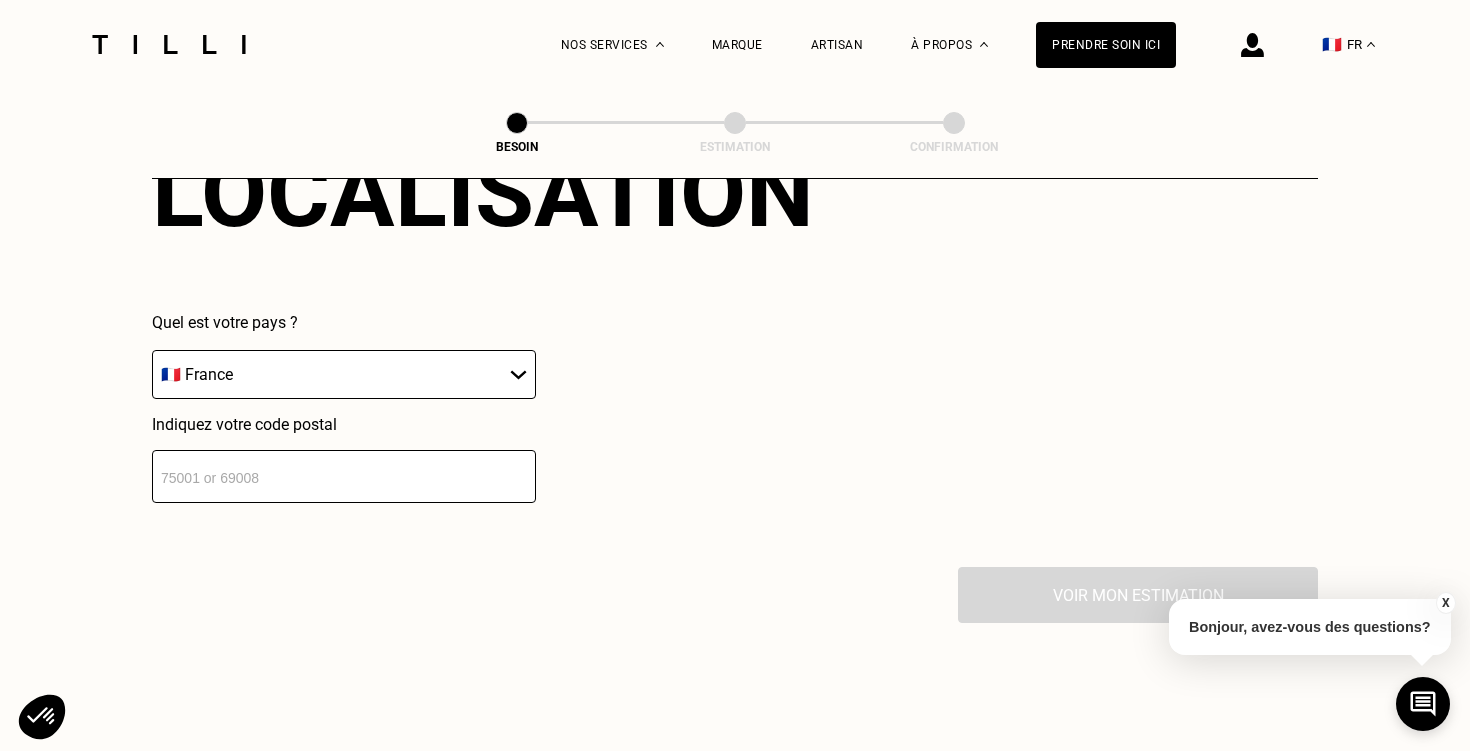 click at bounding box center [344, 476] 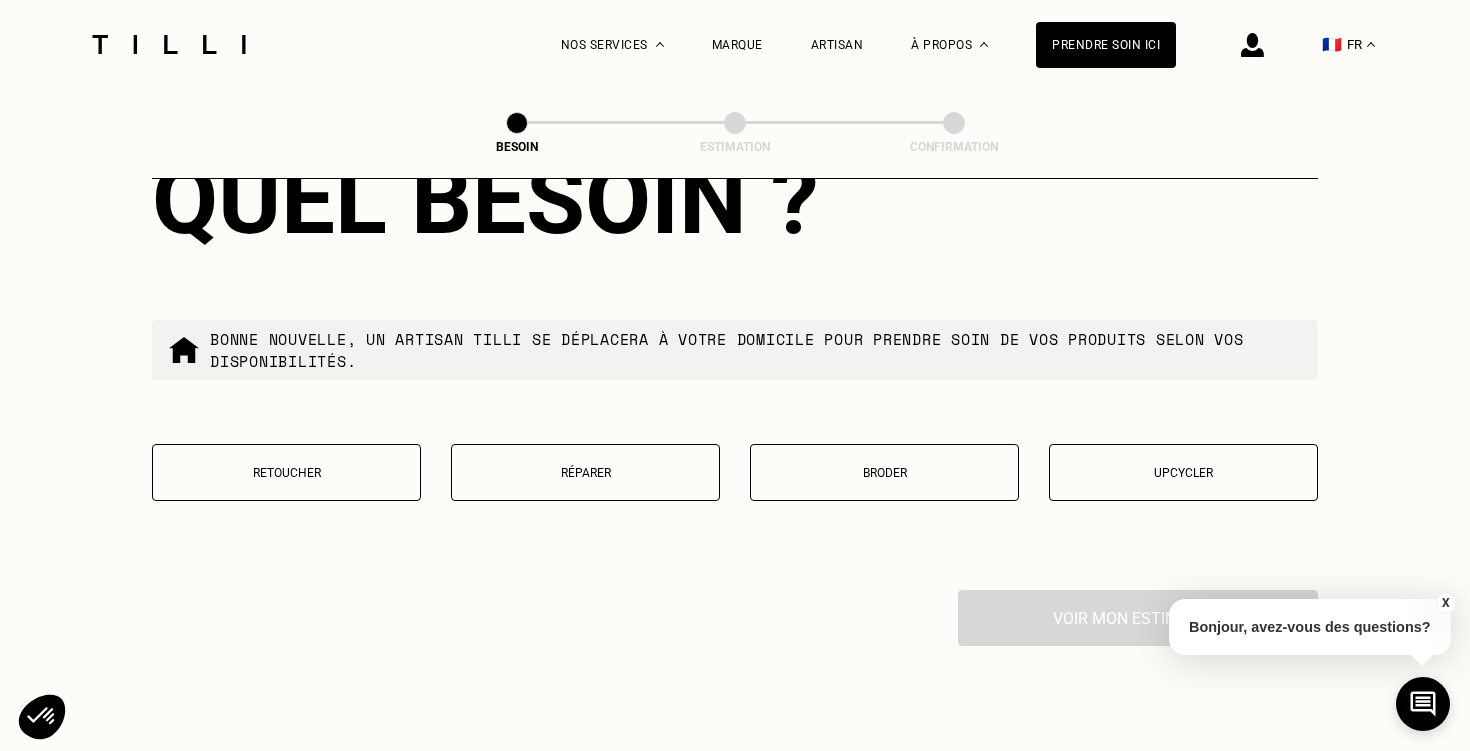 scroll, scrollTop: 3336, scrollLeft: 0, axis: vertical 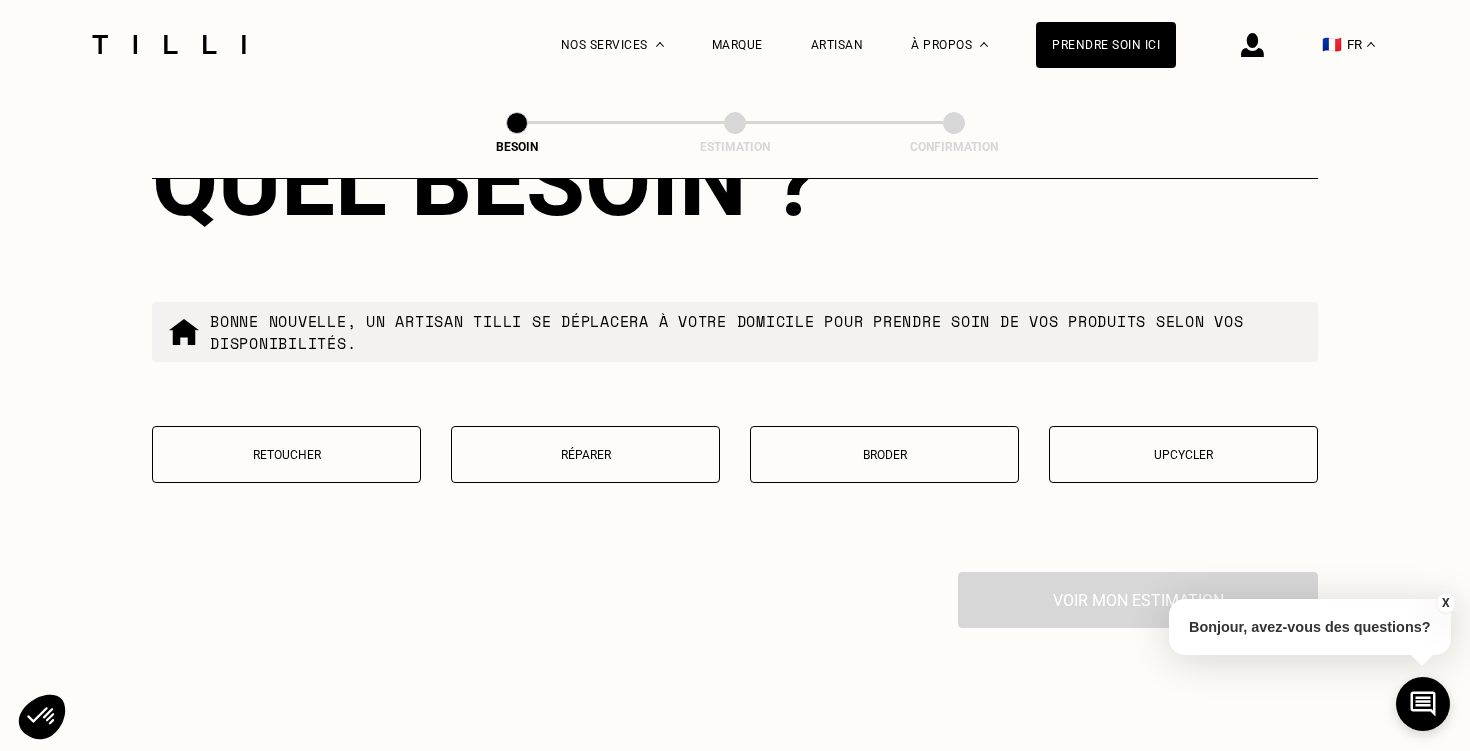 click on "Retoucher" at bounding box center [286, 454] 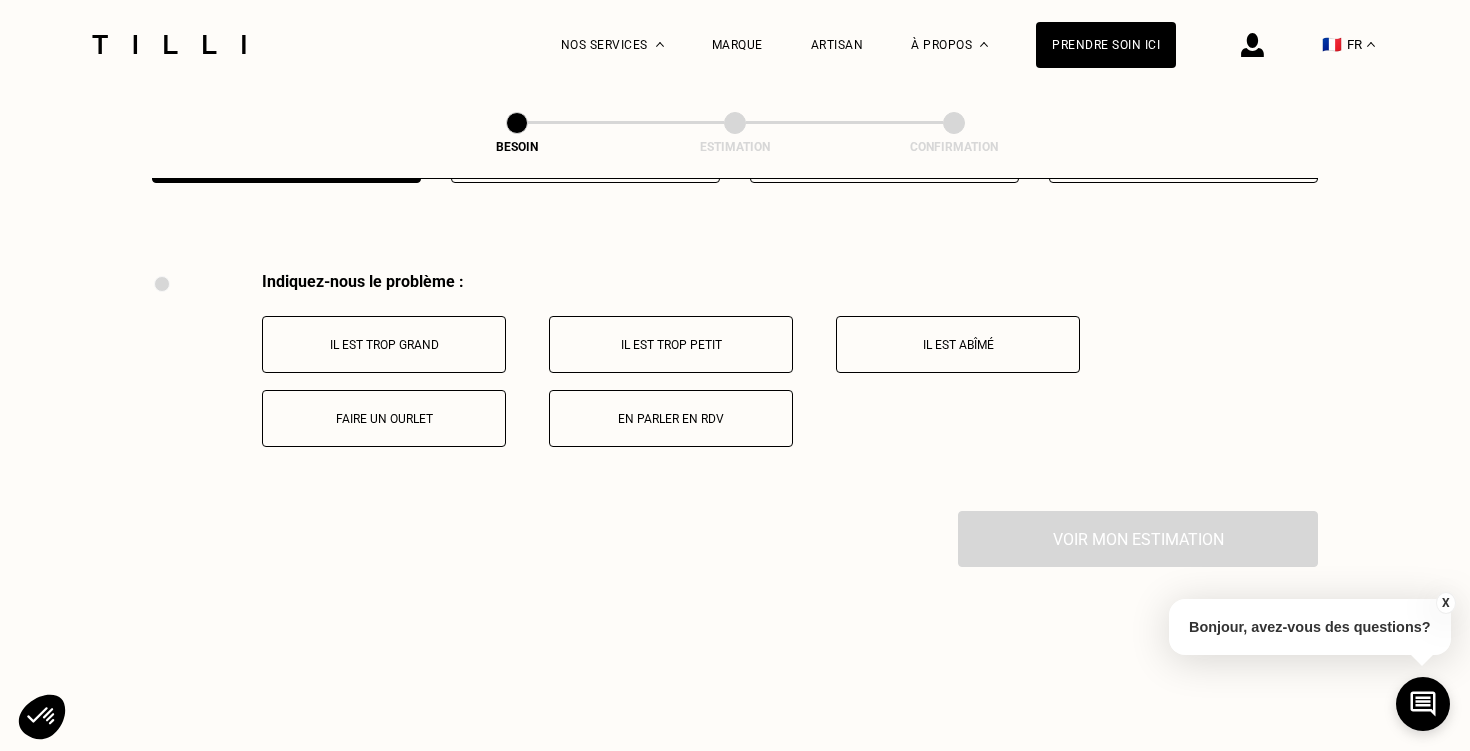 scroll, scrollTop: 3691, scrollLeft: 0, axis: vertical 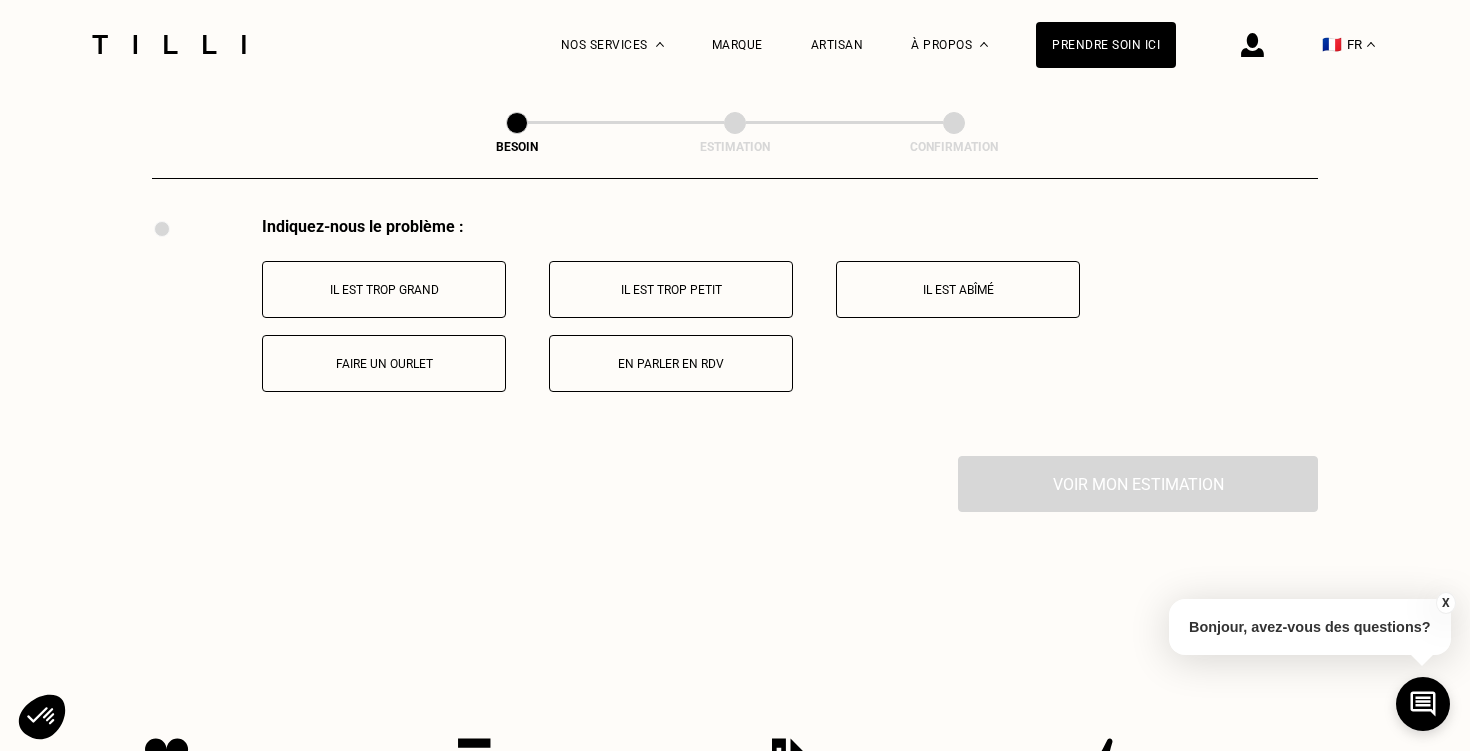 click on "Faire un ourlet" at bounding box center [384, 364] 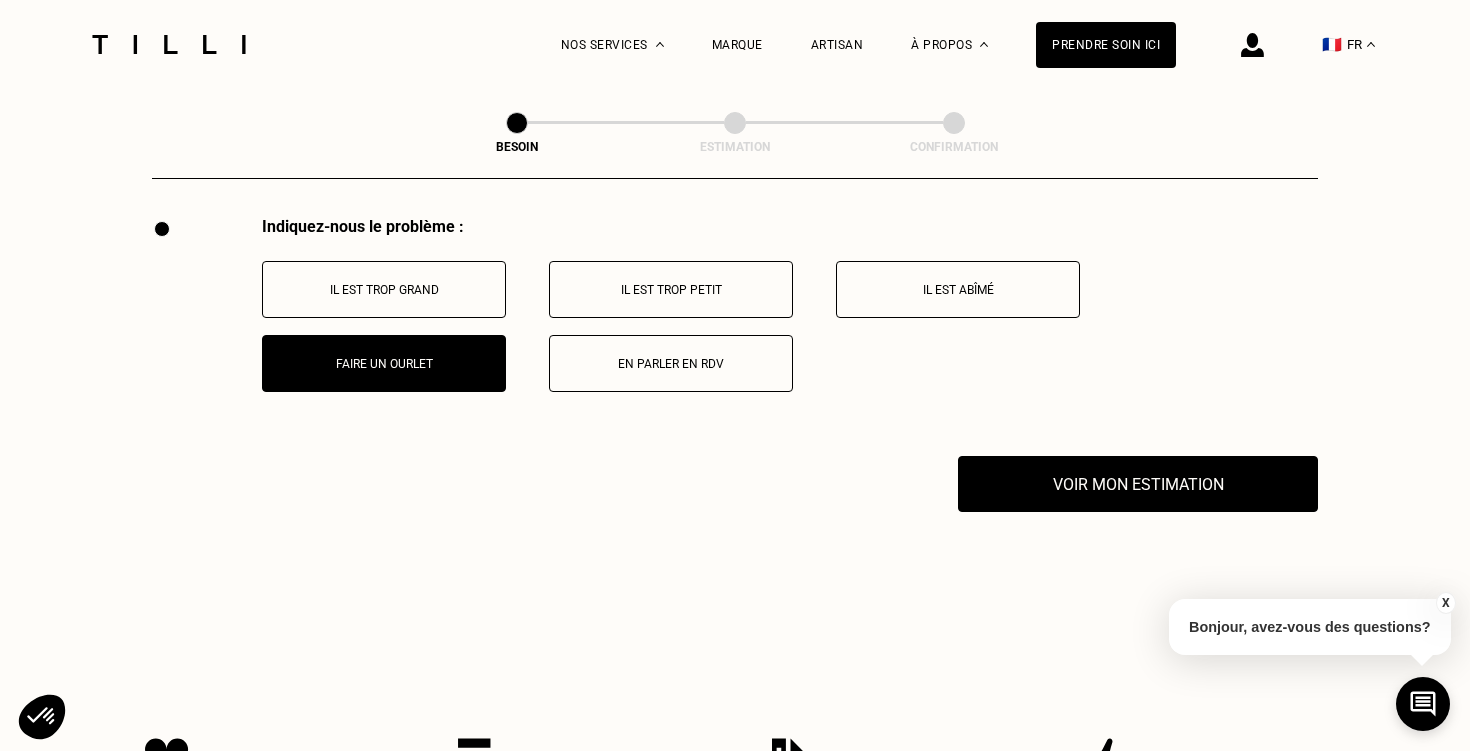 scroll, scrollTop: 3930, scrollLeft: 0, axis: vertical 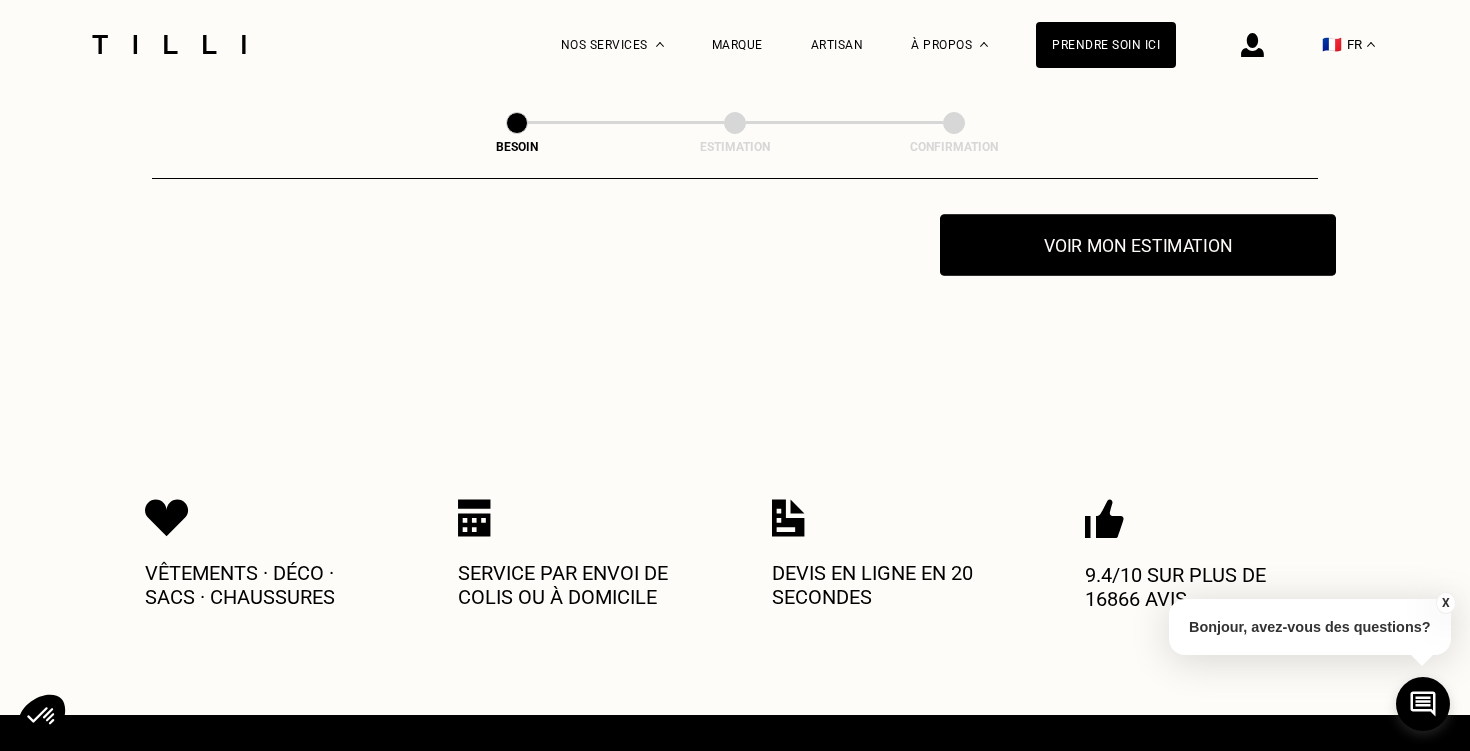 click on "Voir mon estimation" at bounding box center (1138, 245) 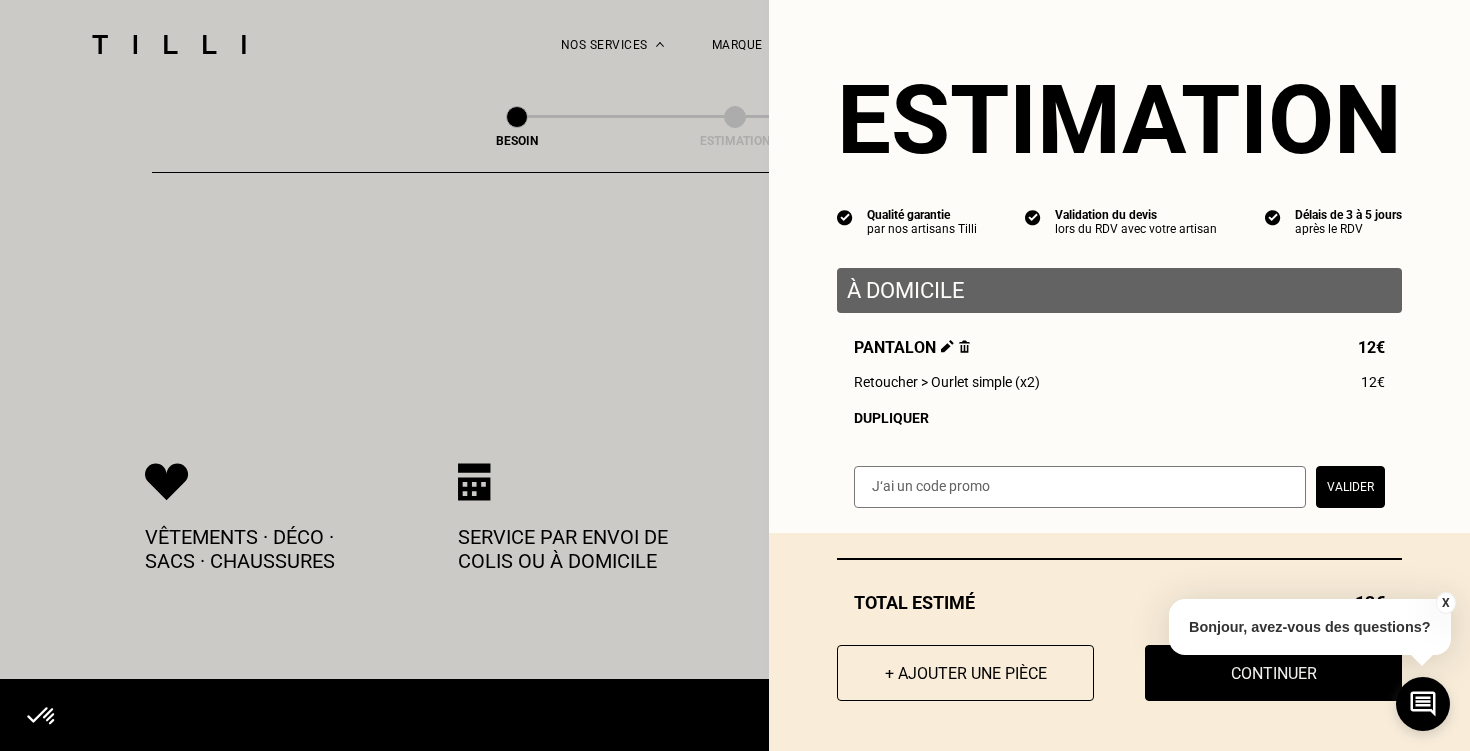 scroll, scrollTop: 3965, scrollLeft: 0, axis: vertical 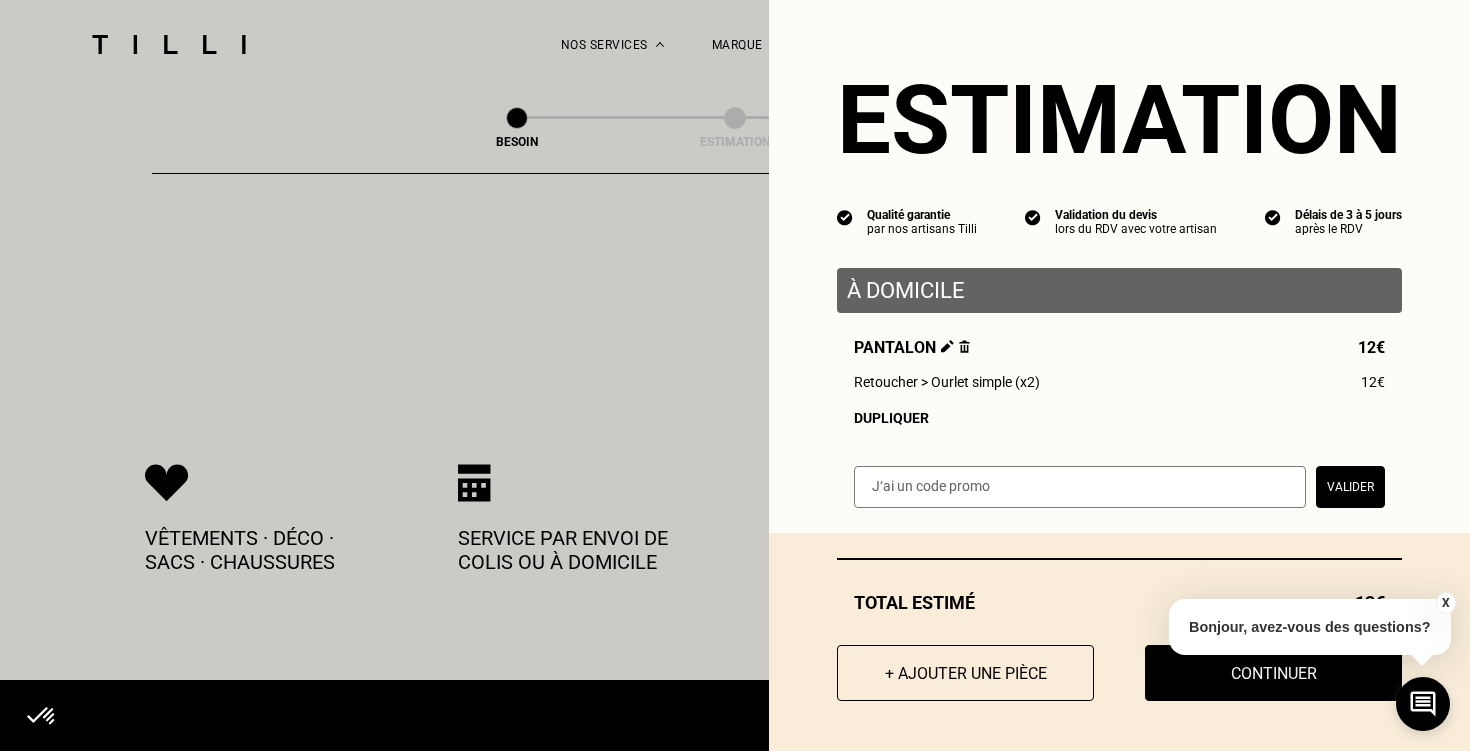 click on "Total estimé 12€ + Ajouter une pièce Continuer" at bounding box center [1119, 642] 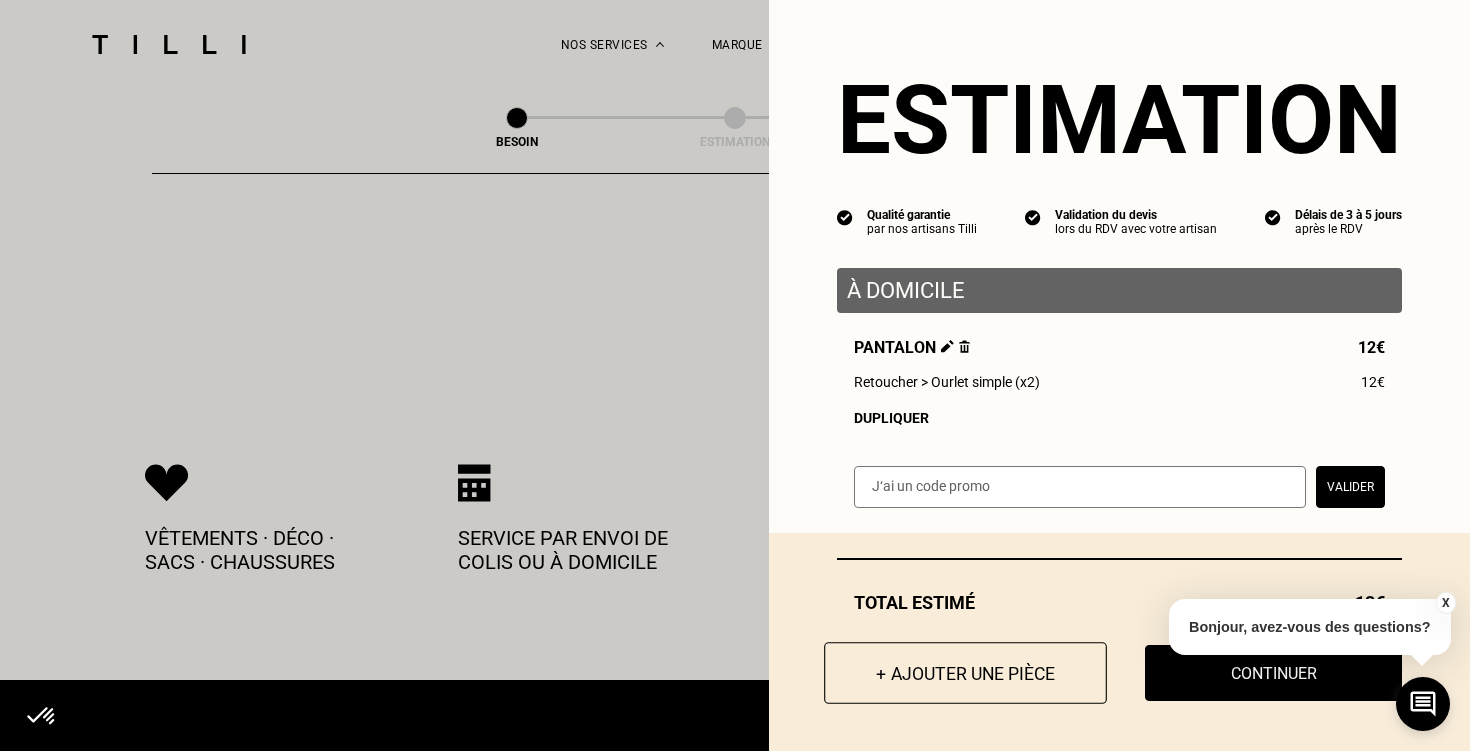 click on "+ Ajouter une pièce" at bounding box center (965, 673) 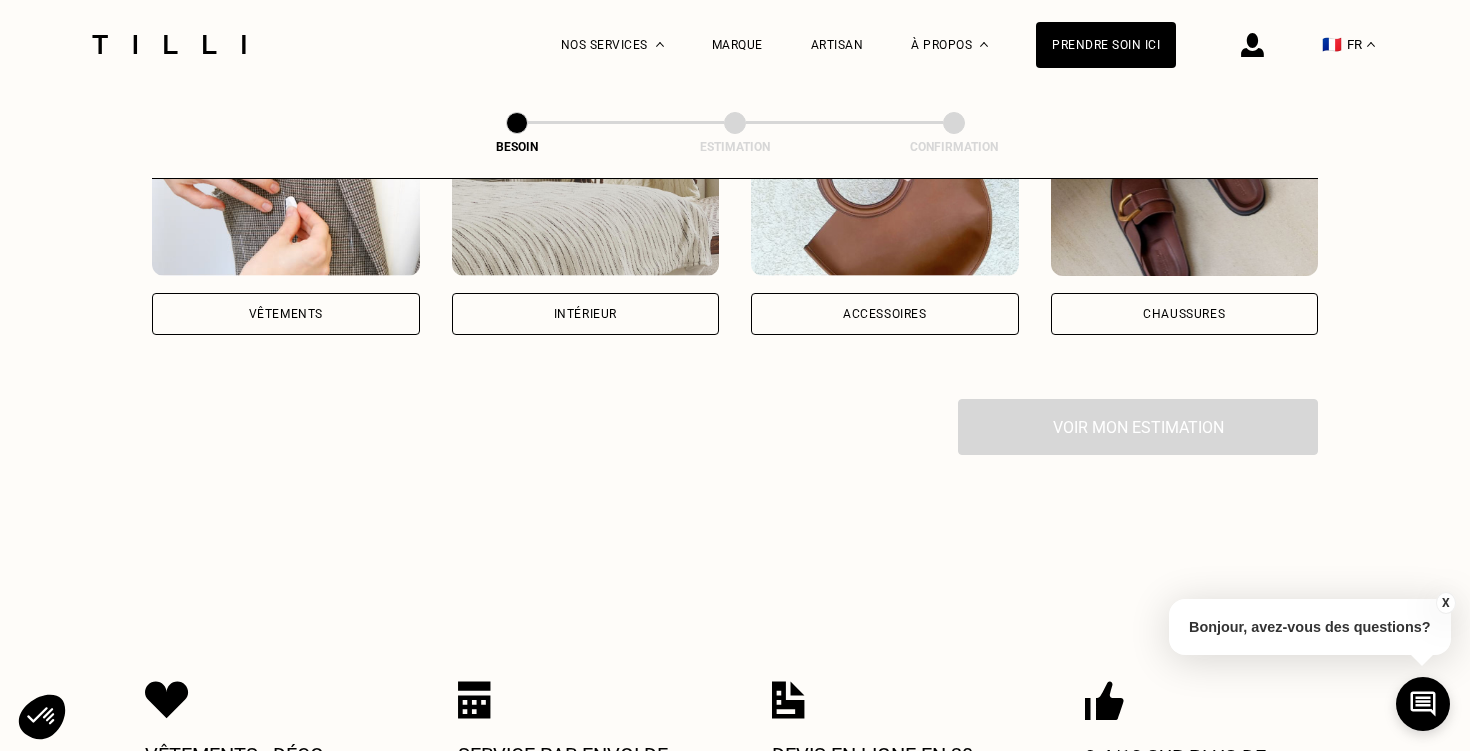 scroll, scrollTop: 470, scrollLeft: 0, axis: vertical 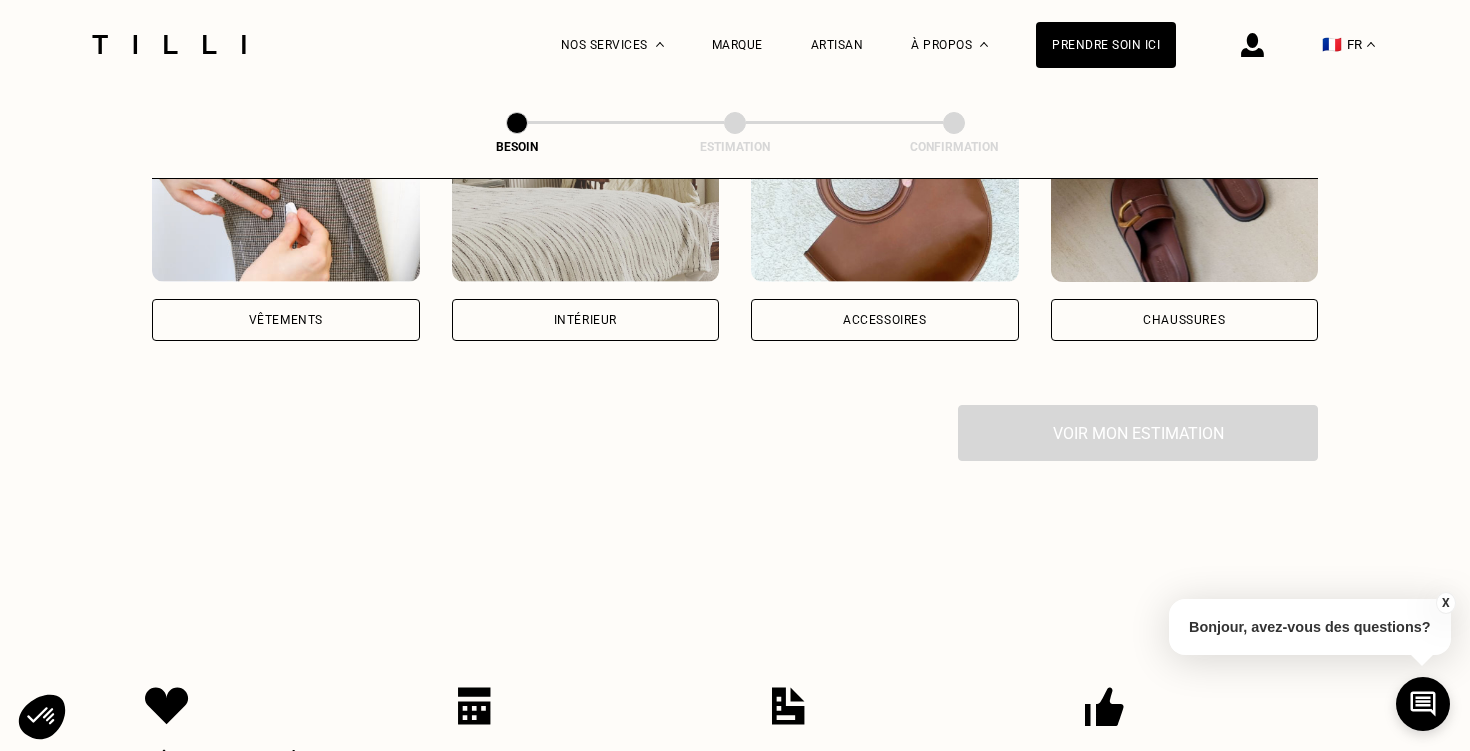 click on "Vêtements" at bounding box center [286, 320] 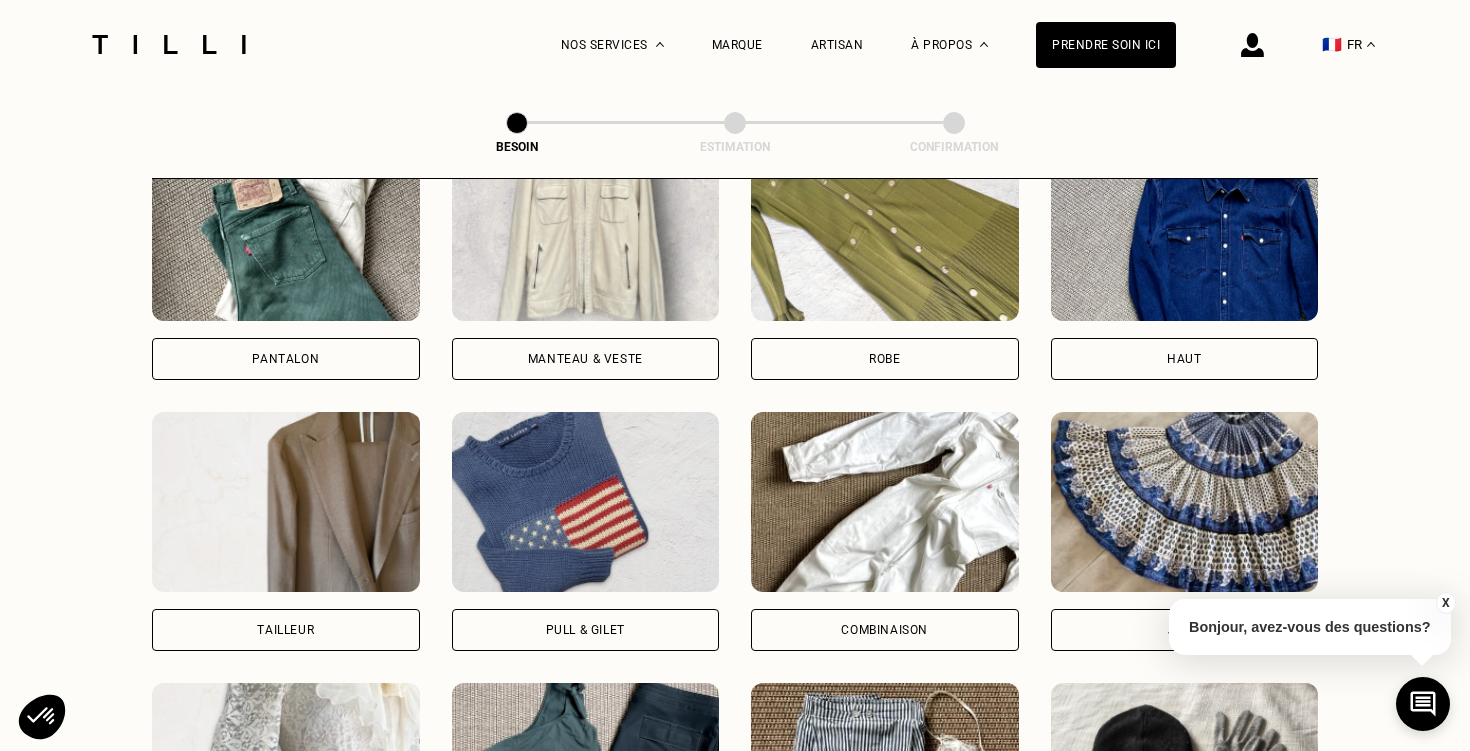 scroll, scrollTop: 990, scrollLeft: 0, axis: vertical 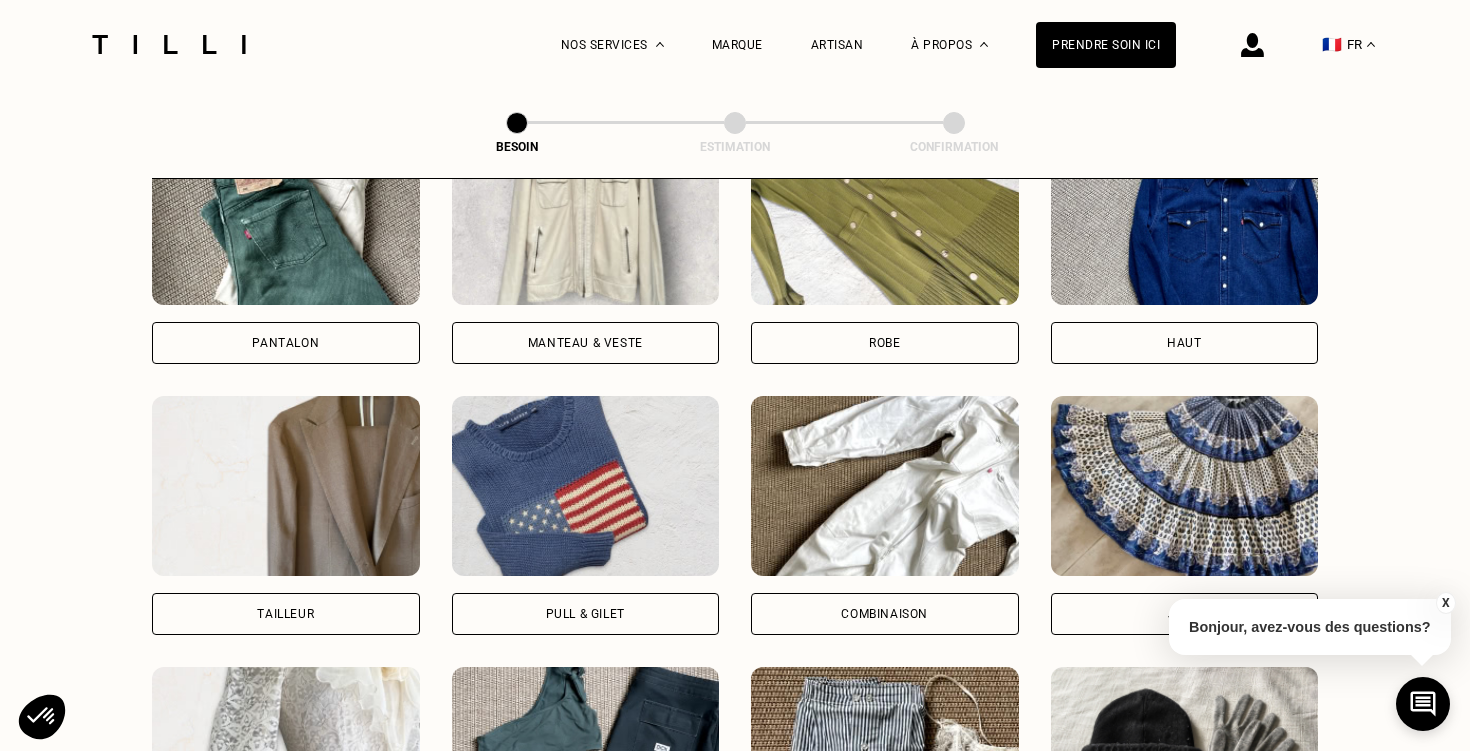 click on "Tailleur" at bounding box center (286, 614) 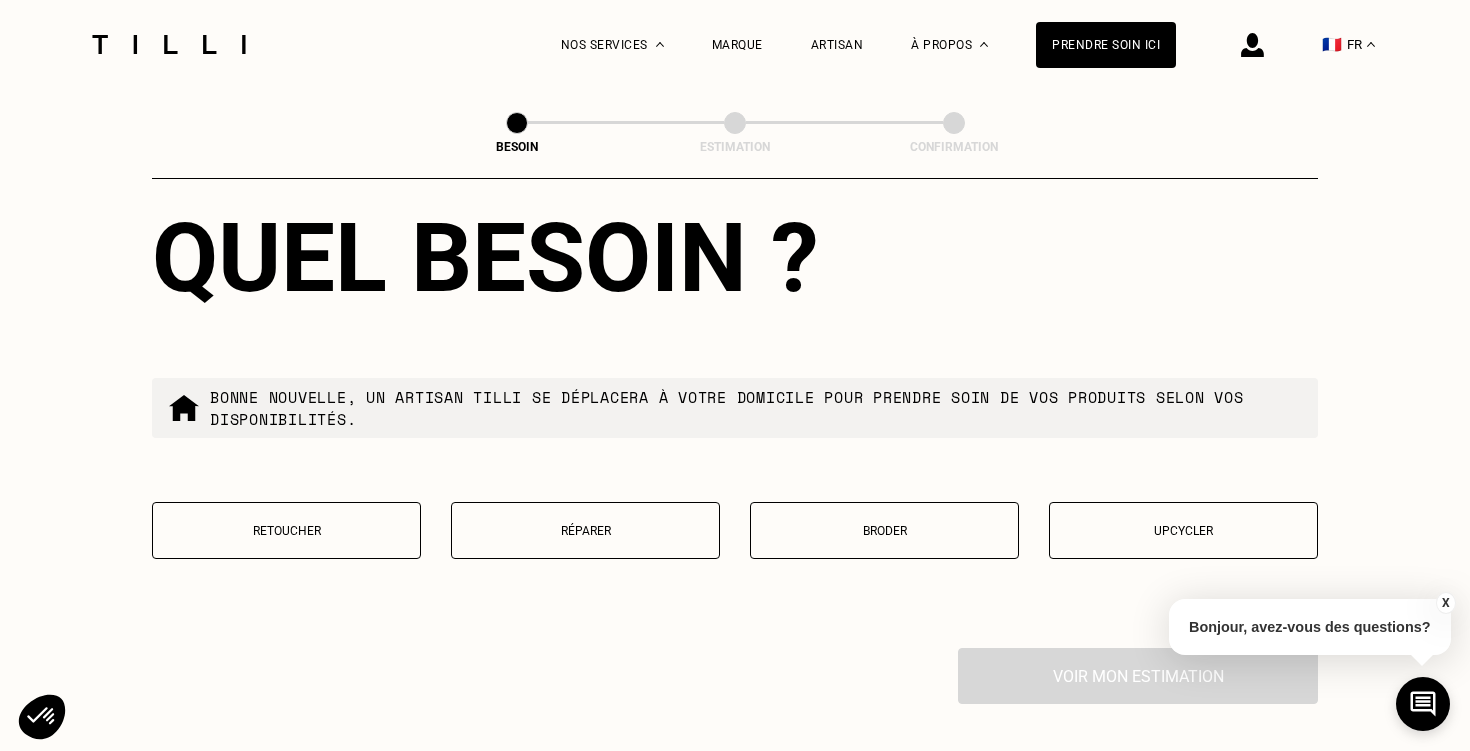 scroll, scrollTop: 2383, scrollLeft: 0, axis: vertical 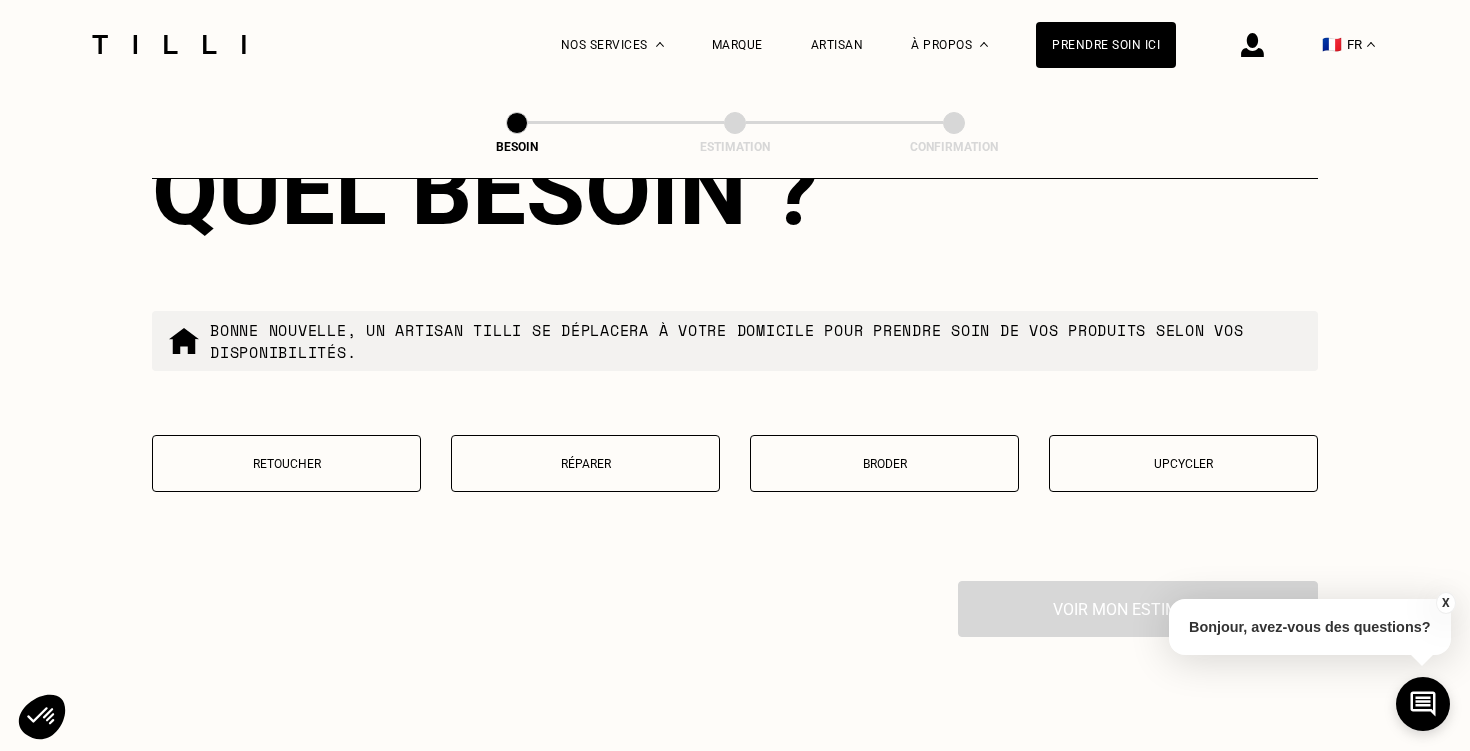 click on "Retoucher" at bounding box center [286, 464] 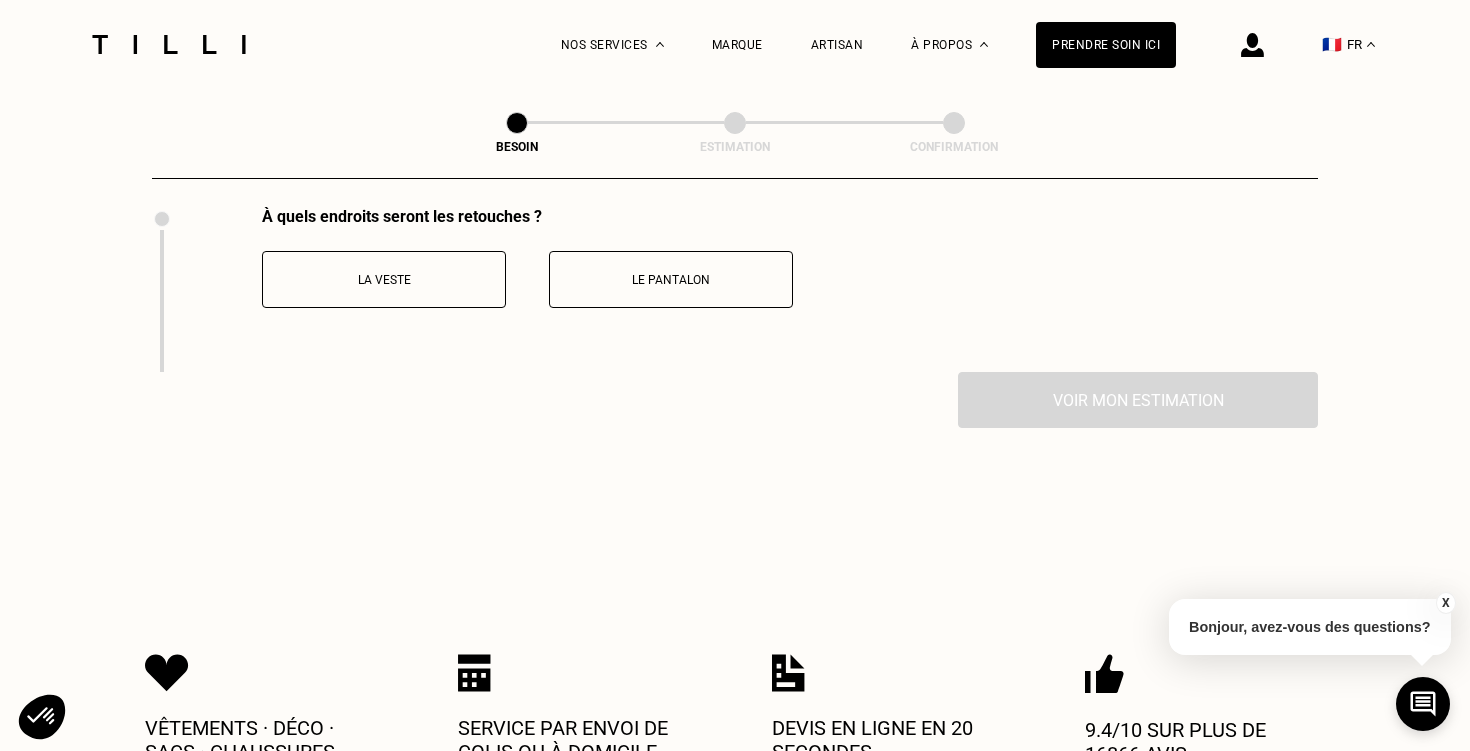 scroll, scrollTop: 2759, scrollLeft: 0, axis: vertical 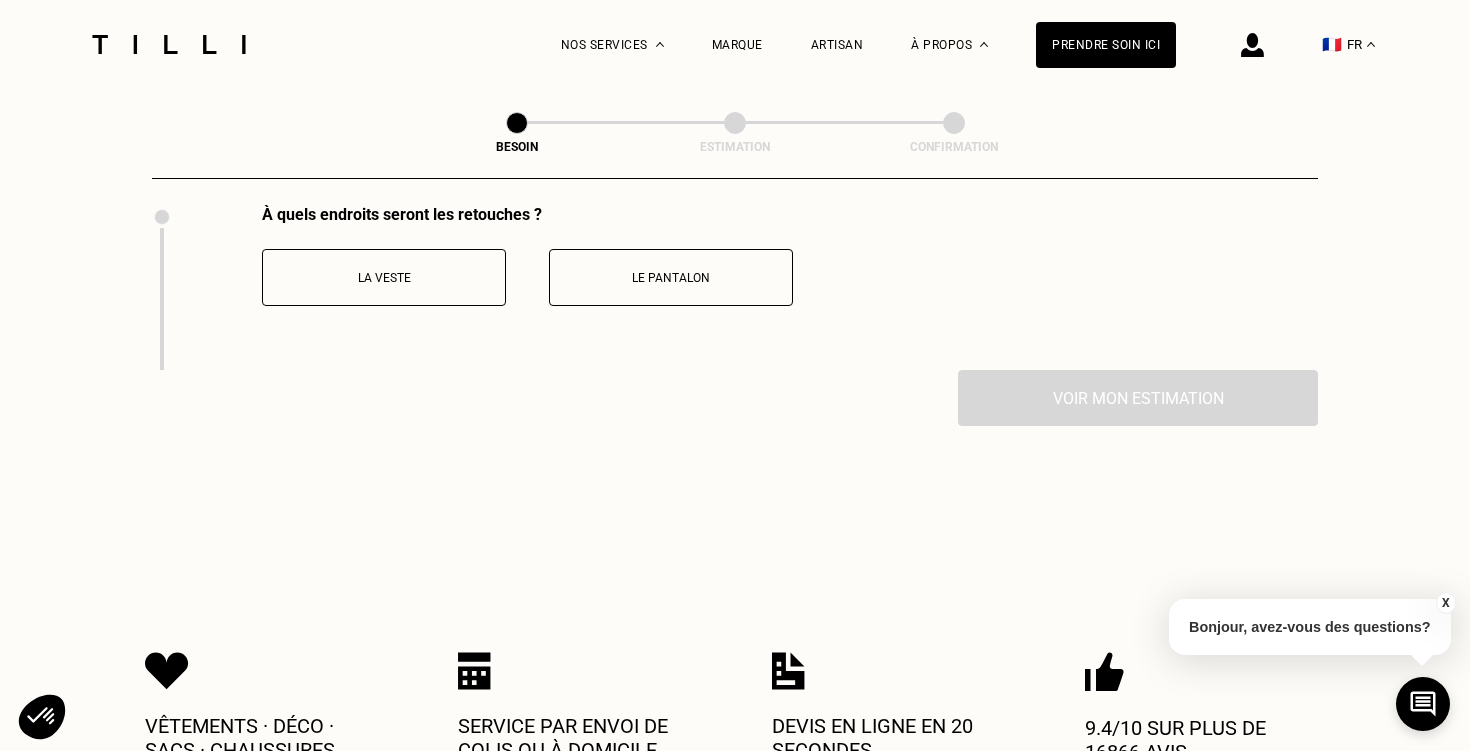 click on "La veste" at bounding box center (384, 277) 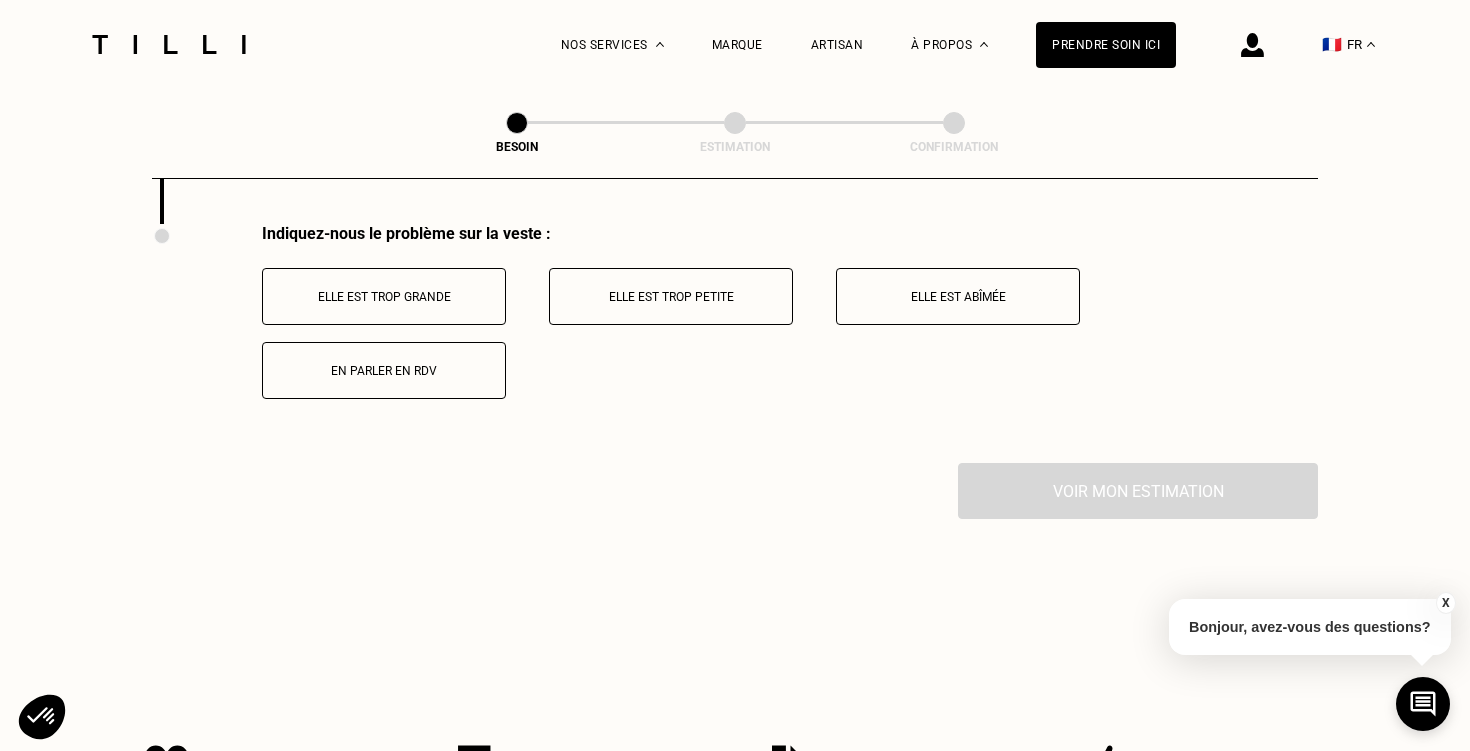 scroll, scrollTop: 2912, scrollLeft: 0, axis: vertical 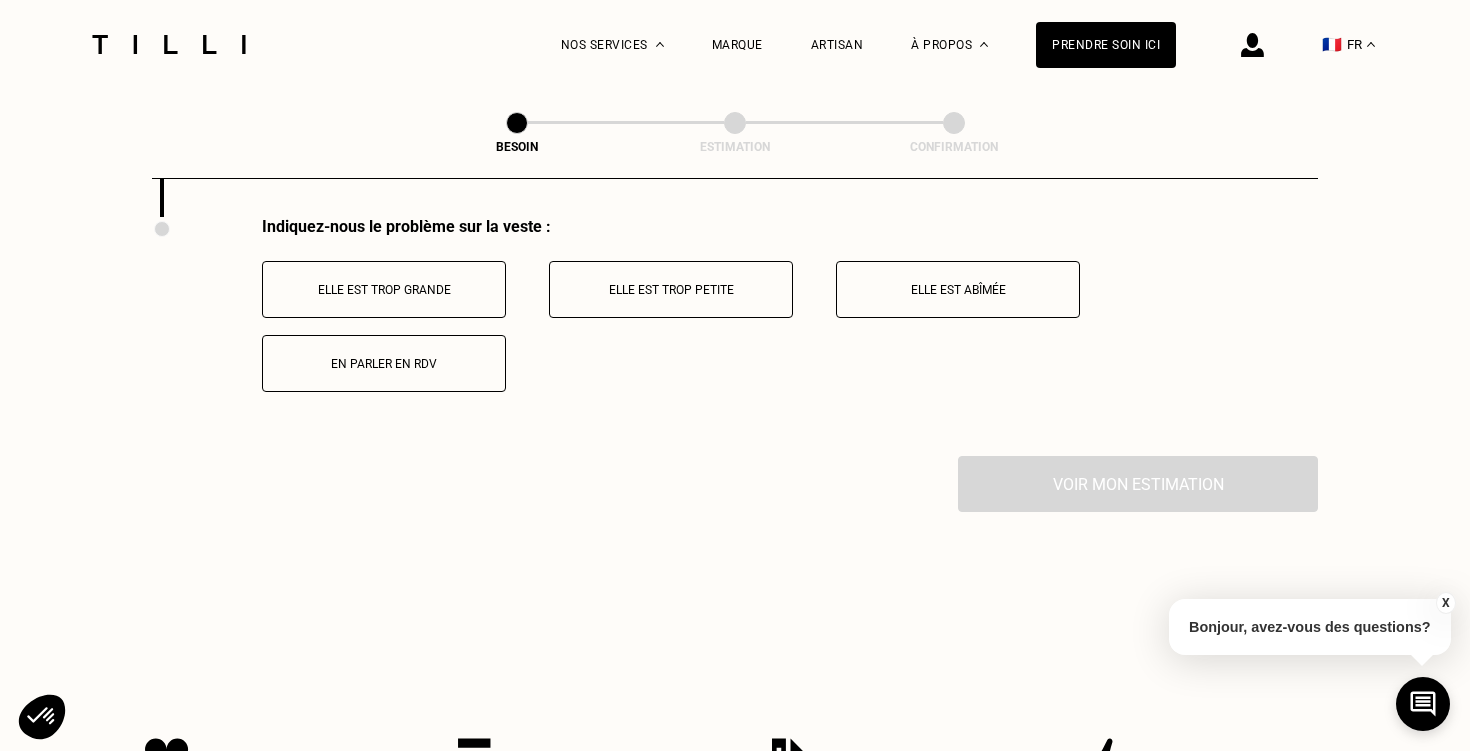 click on "Elle est trop grande" at bounding box center [384, 290] 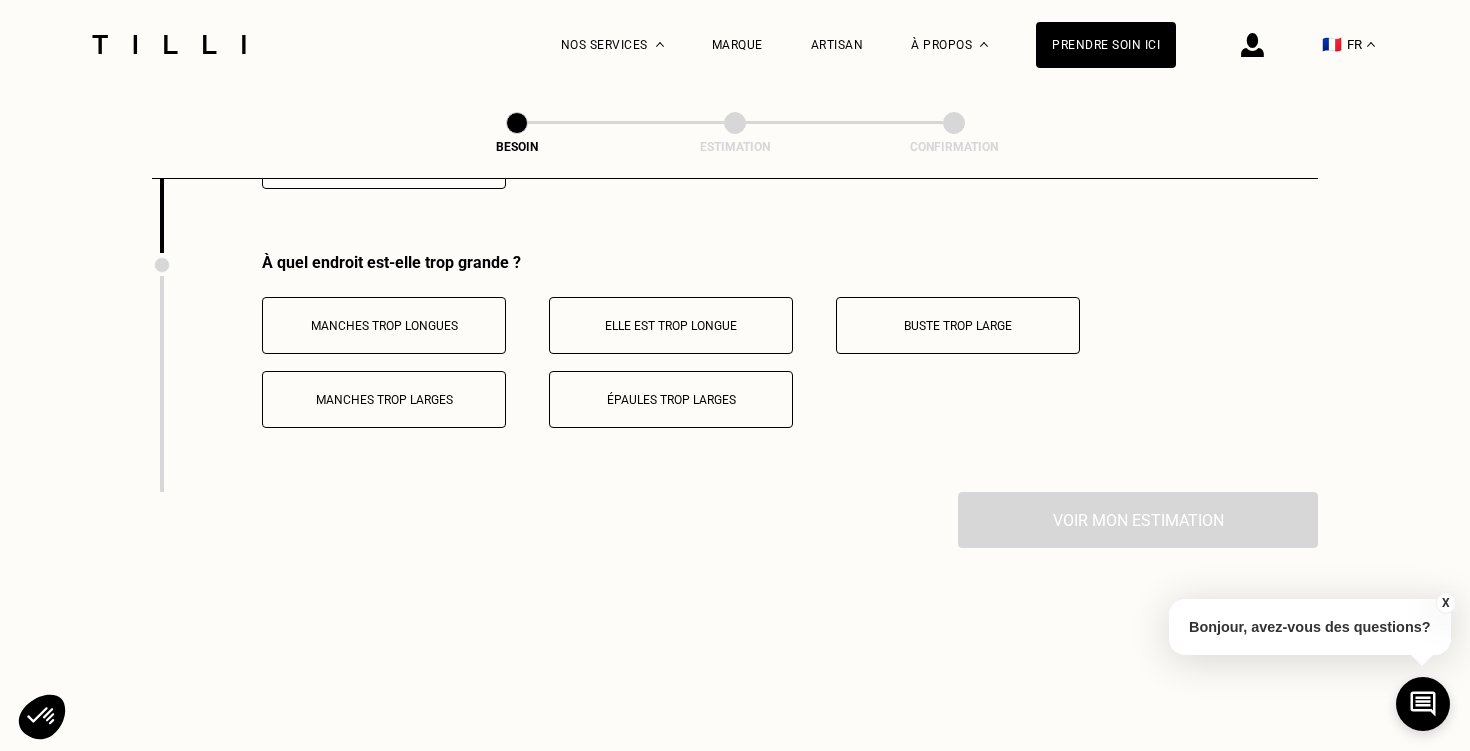 scroll, scrollTop: 3151, scrollLeft: 0, axis: vertical 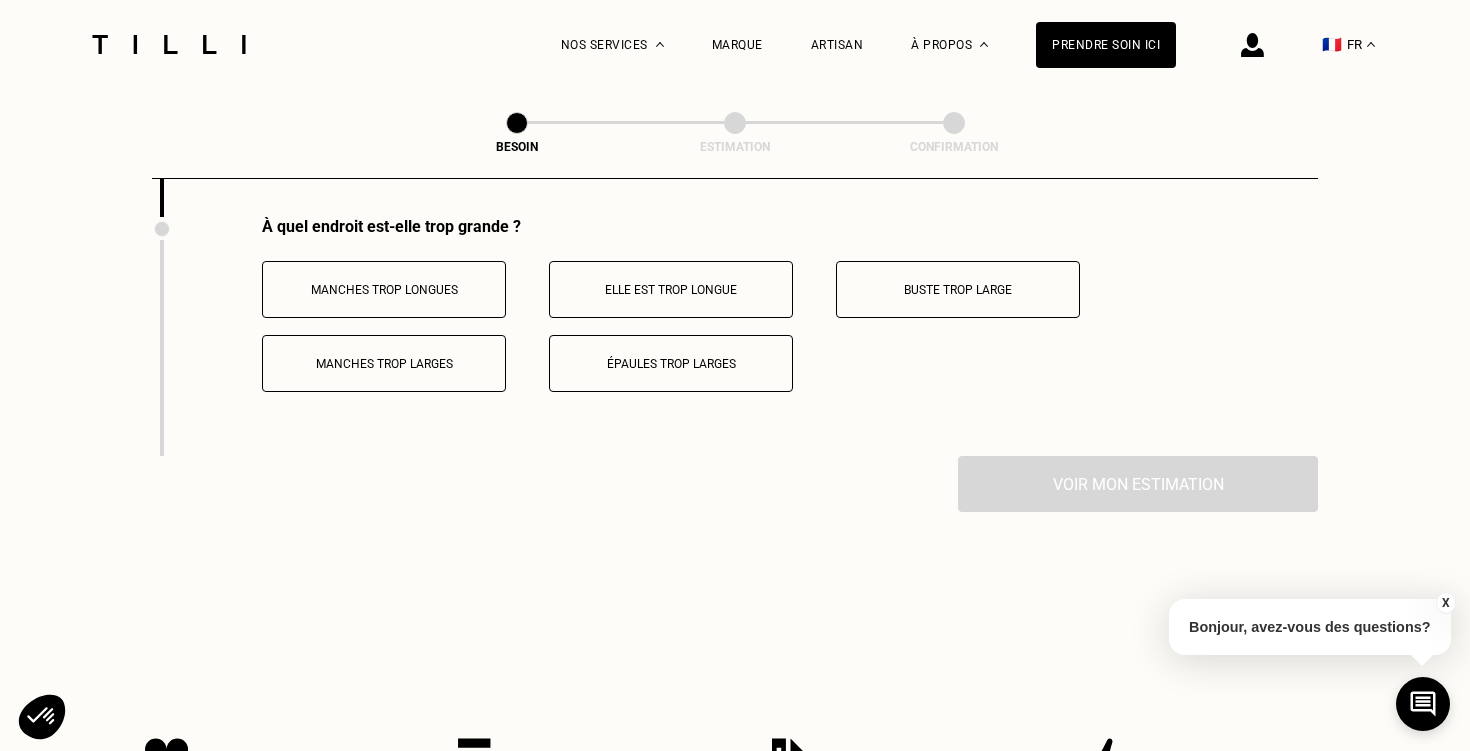 click on "Manches trop longues" at bounding box center [384, 289] 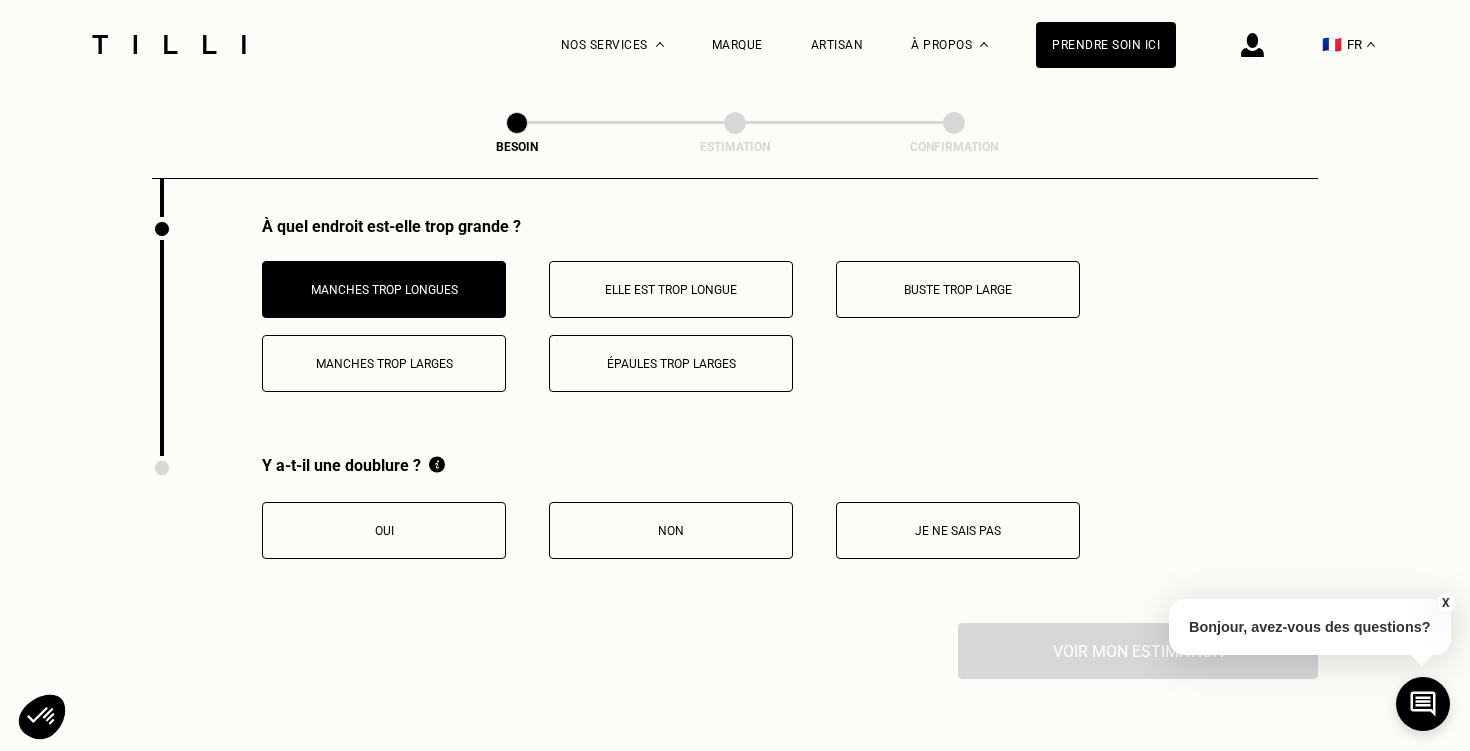 click on "Oui" at bounding box center (384, 531) 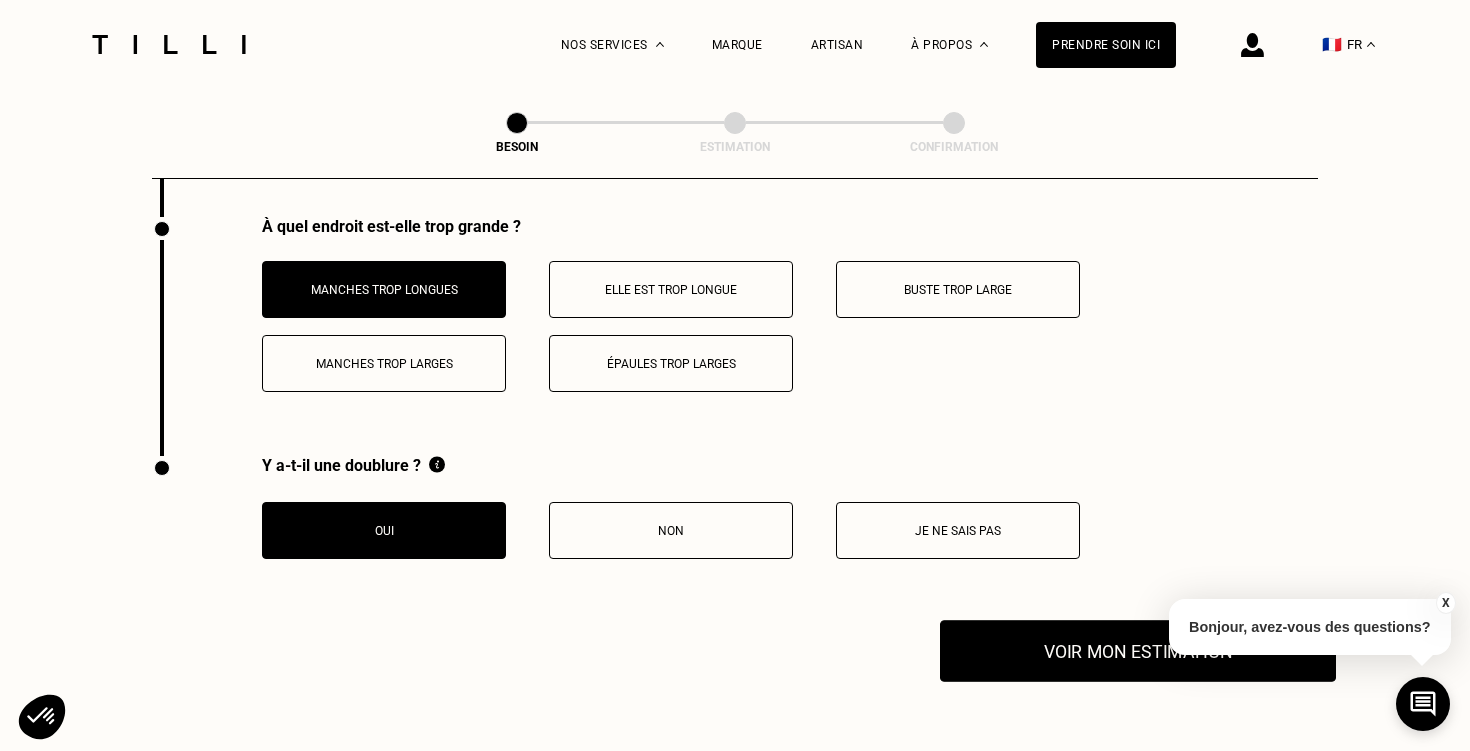 click on "Voir mon estimation" at bounding box center (1138, 651) 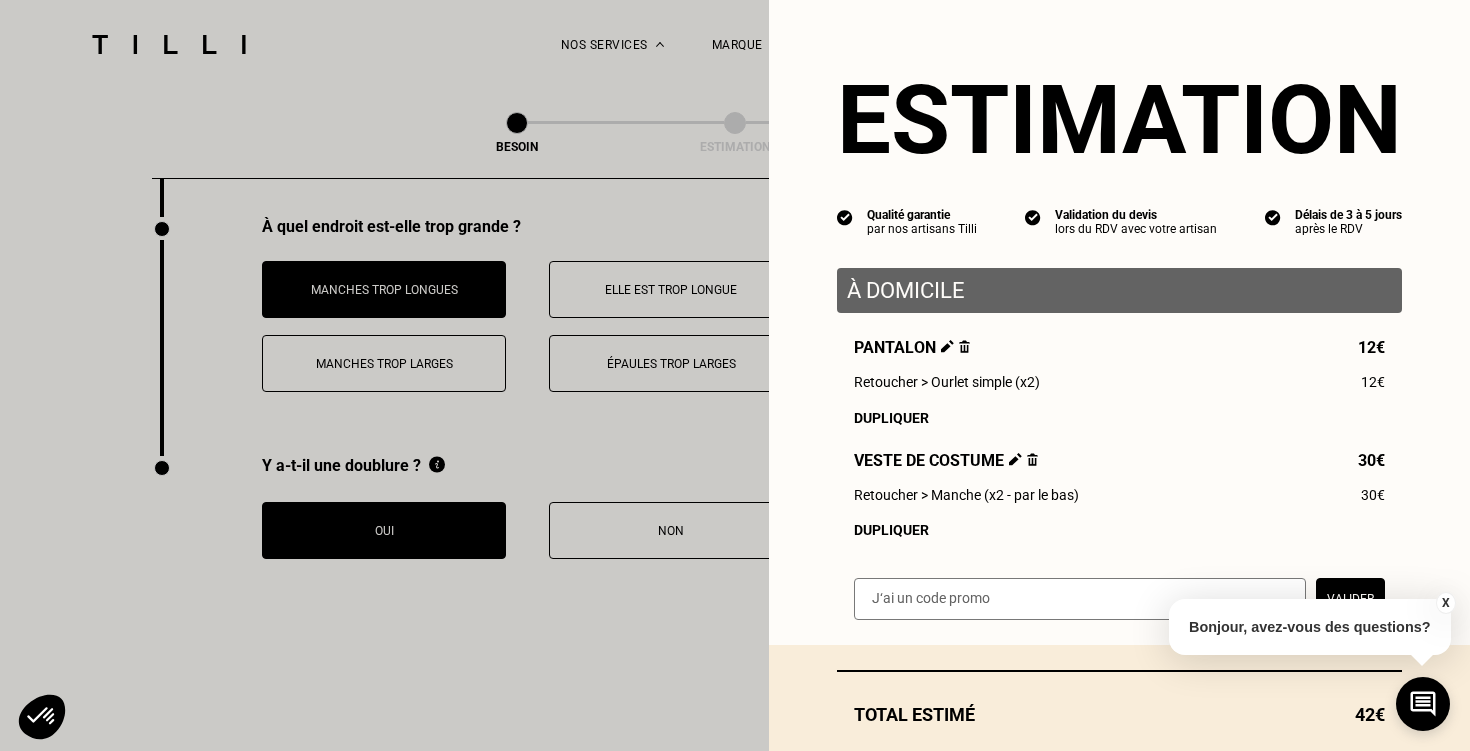 click on "X" at bounding box center (1445, 603) 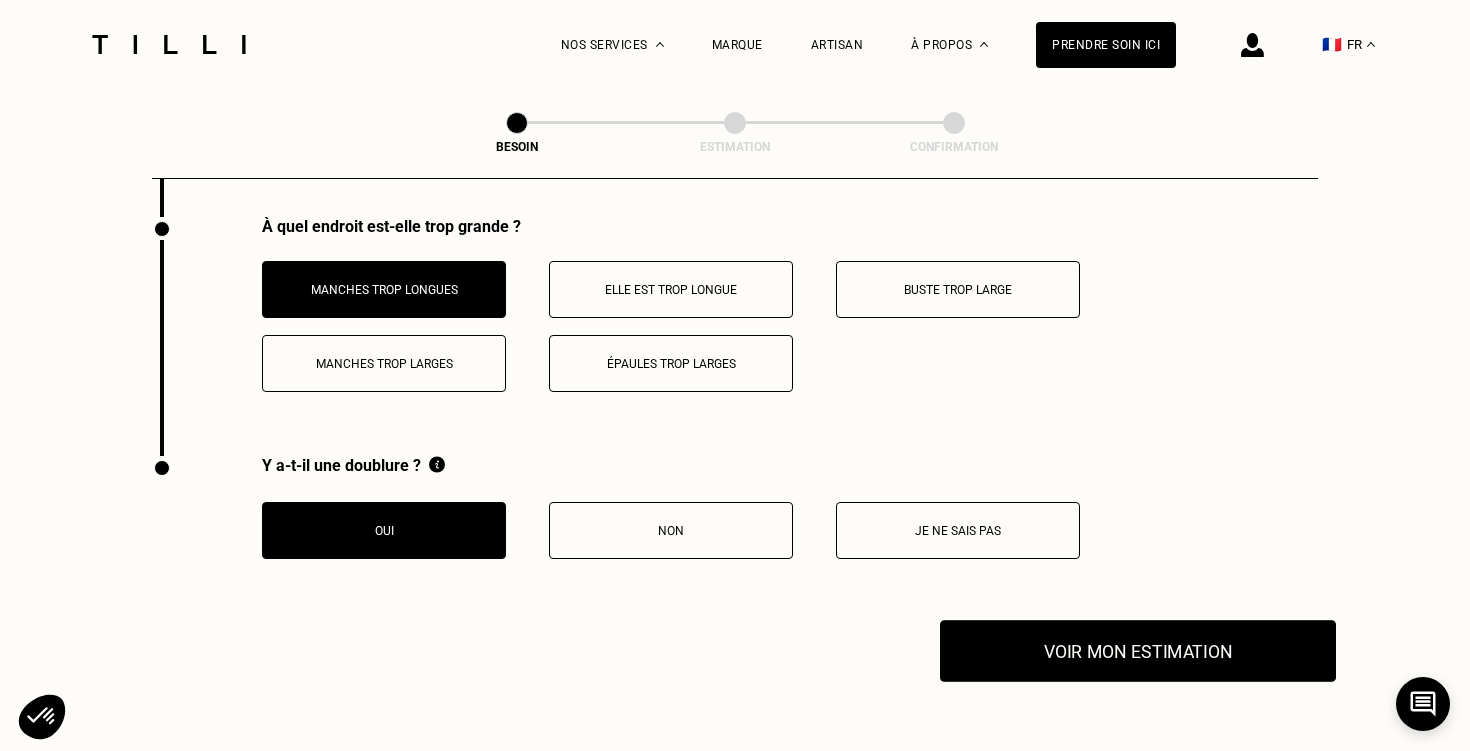 click on "Voir mon estimation" at bounding box center (1138, 651) 